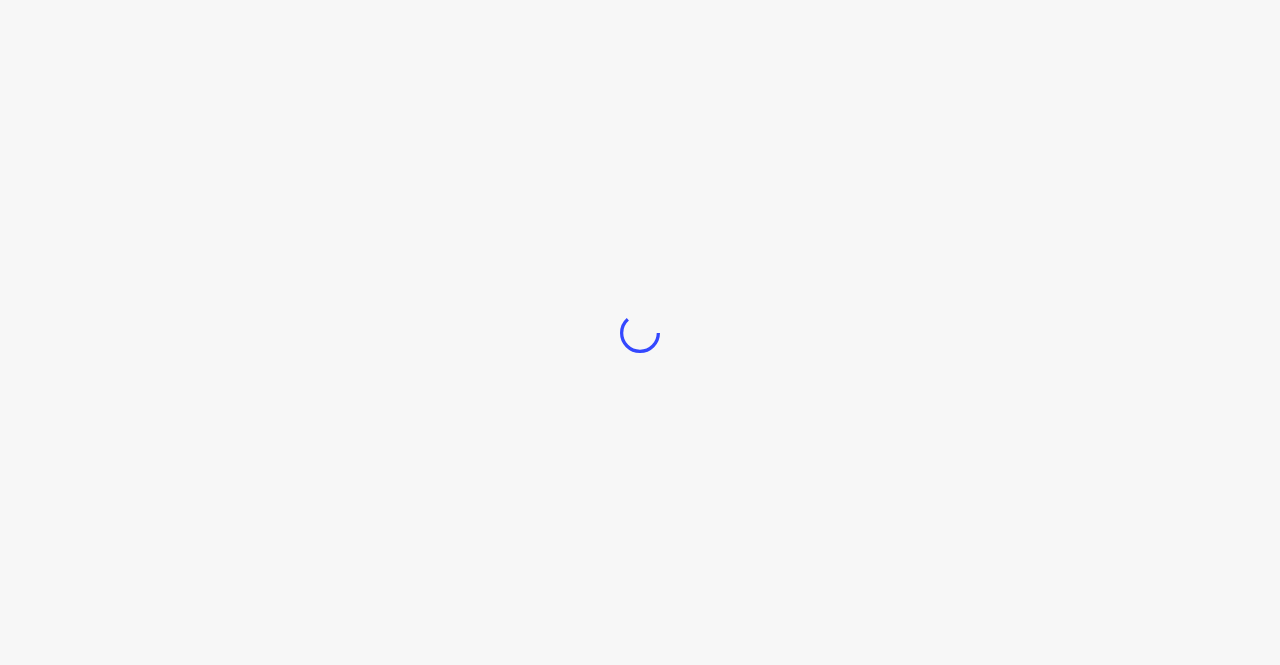 scroll, scrollTop: 0, scrollLeft: 0, axis: both 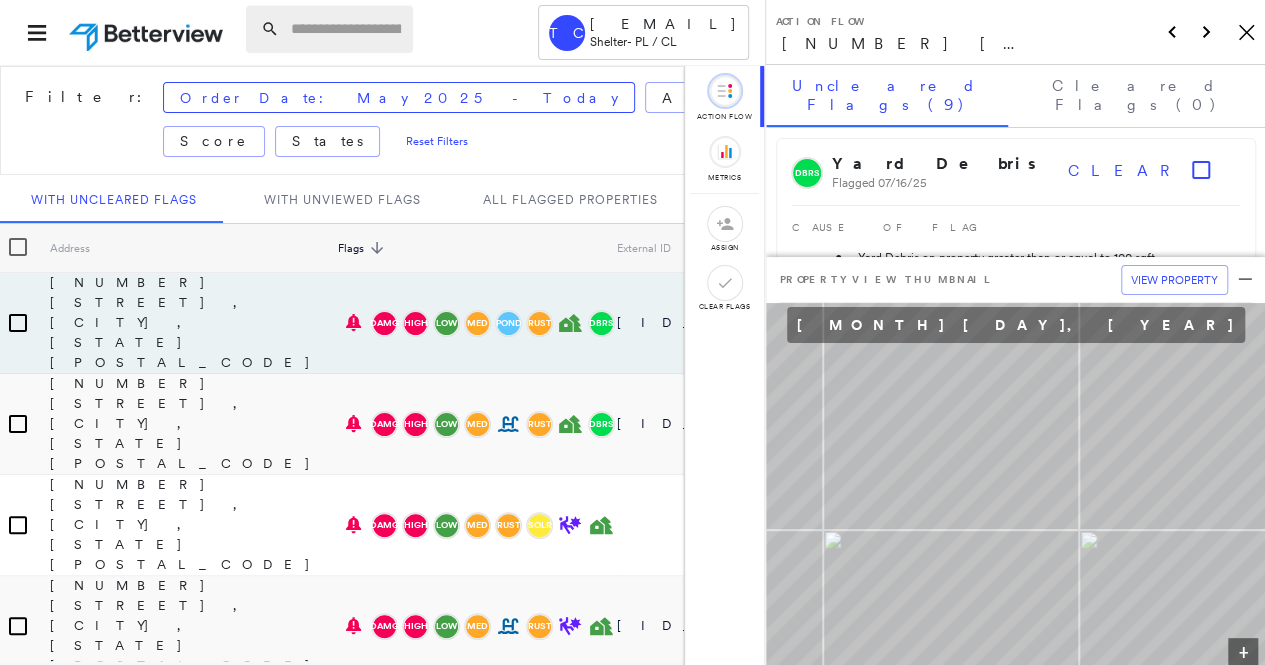 paste on "**********" 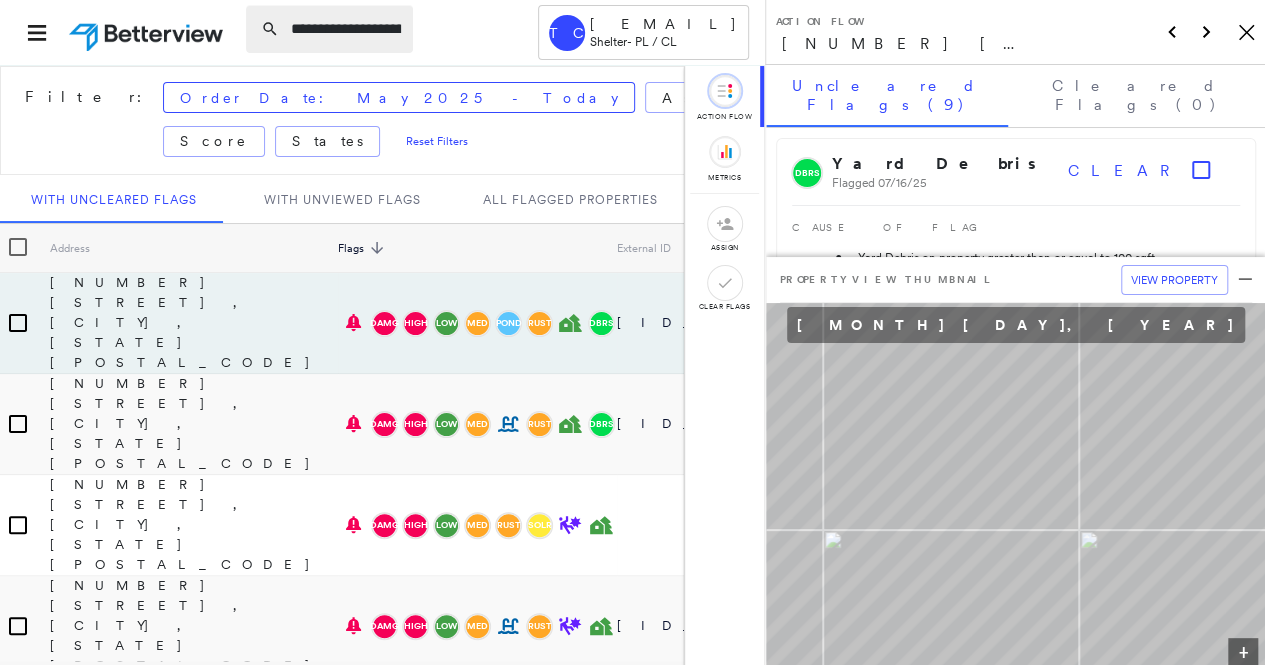 scroll, scrollTop: 0, scrollLeft: 92, axis: horizontal 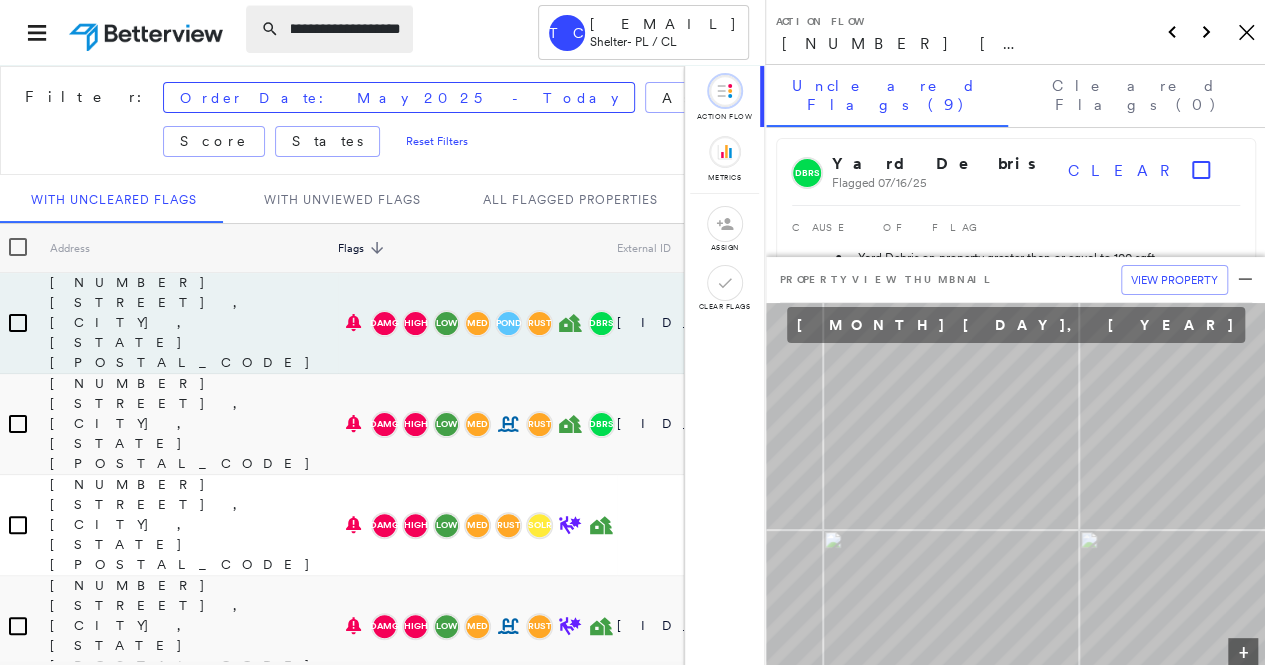 click on "**********" at bounding box center [346, 29] 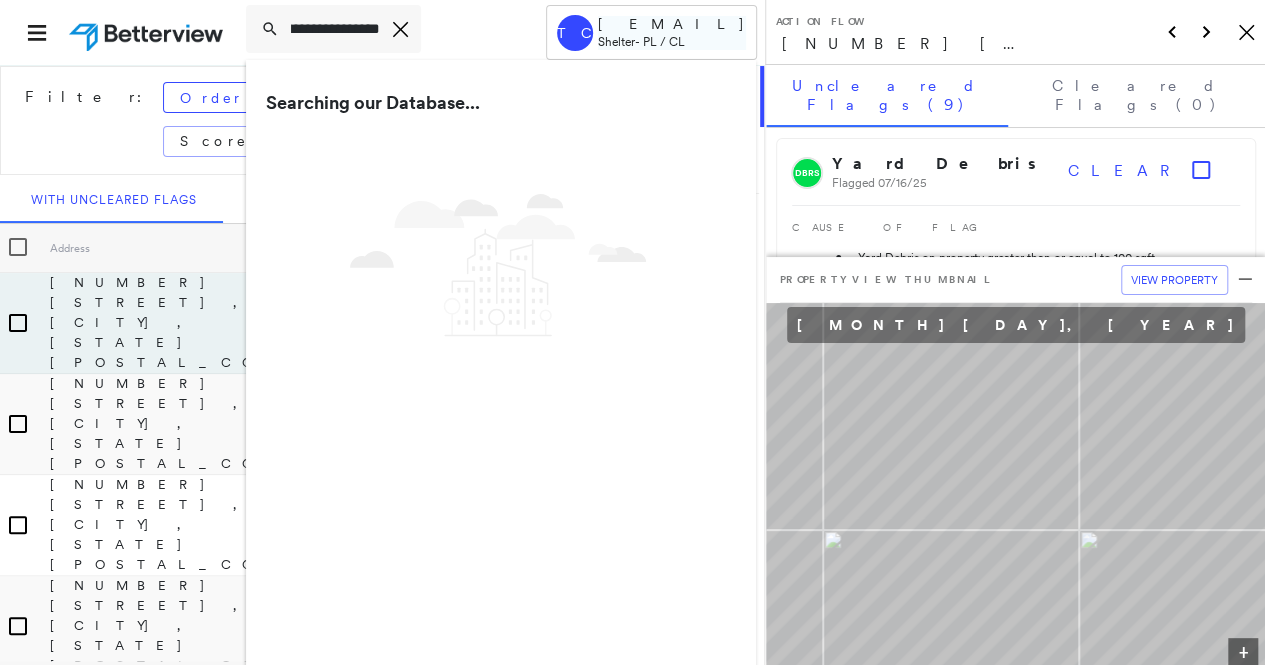 type on "**********" 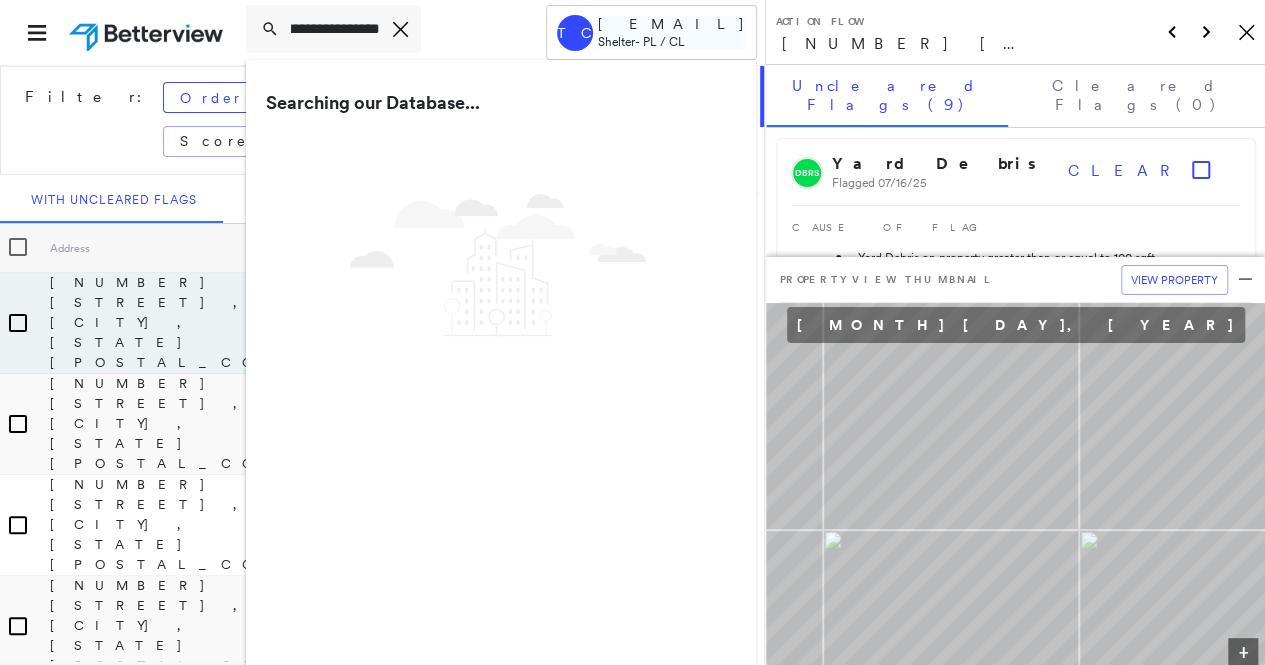 scroll, scrollTop: 0, scrollLeft: 0, axis: both 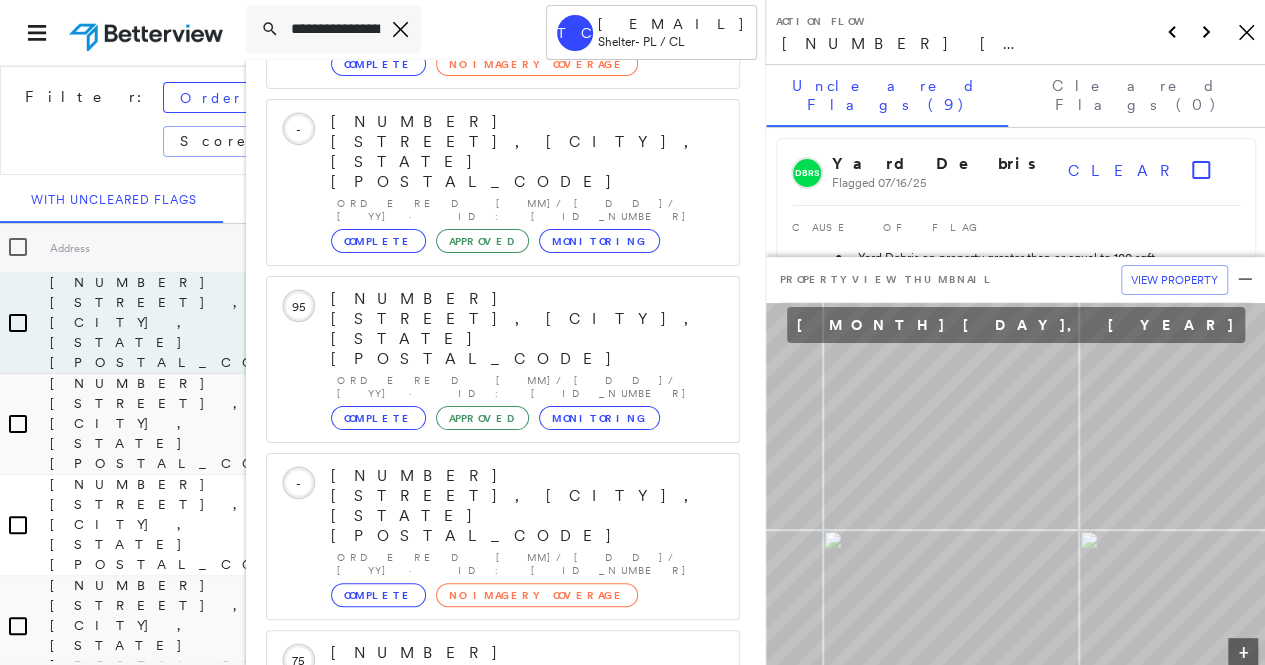 click 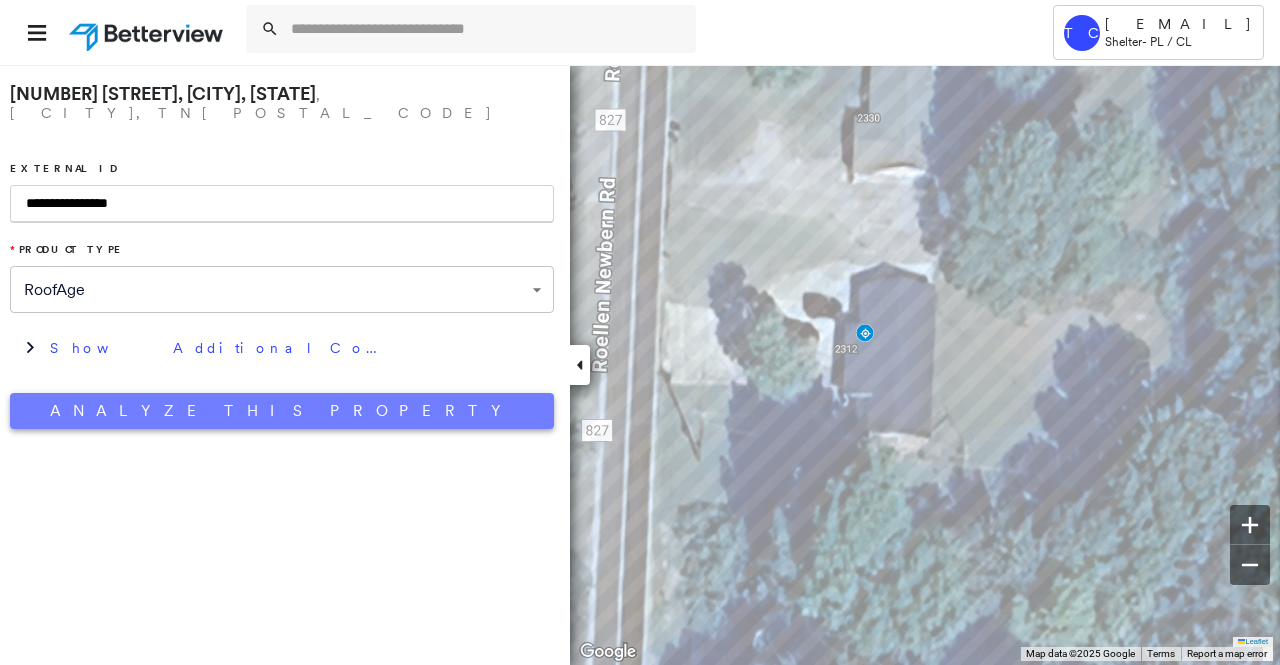 type on "**********" 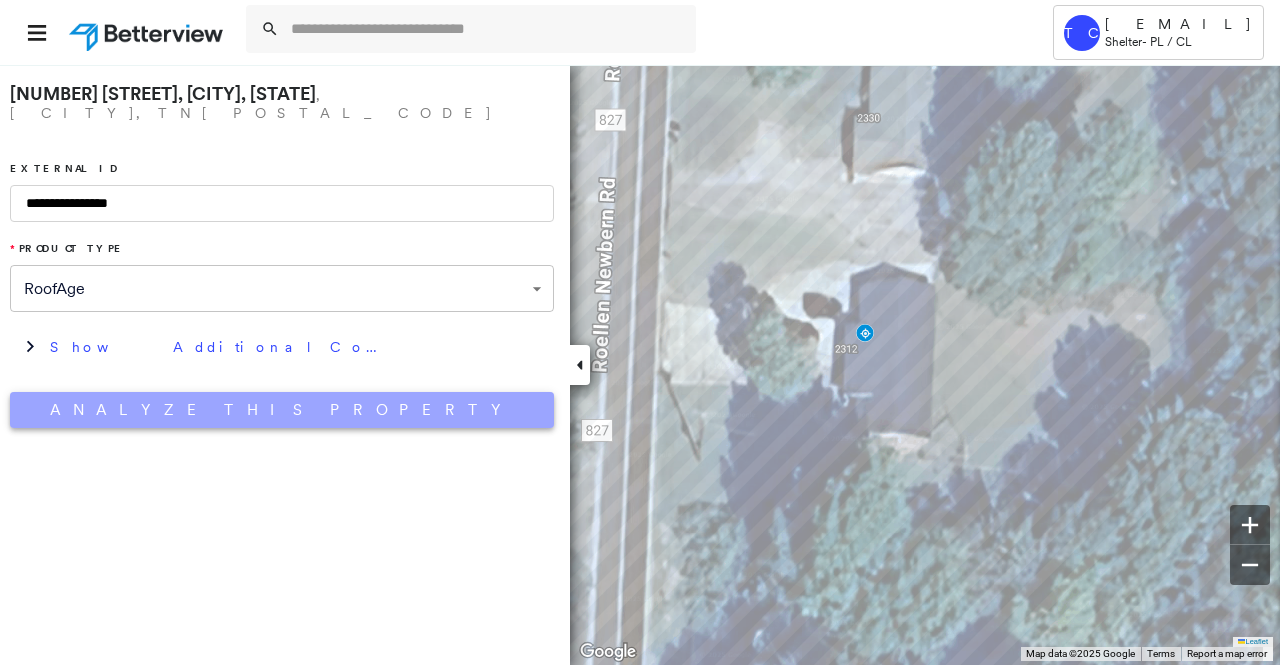 click on "Analyze This Property" at bounding box center (282, 410) 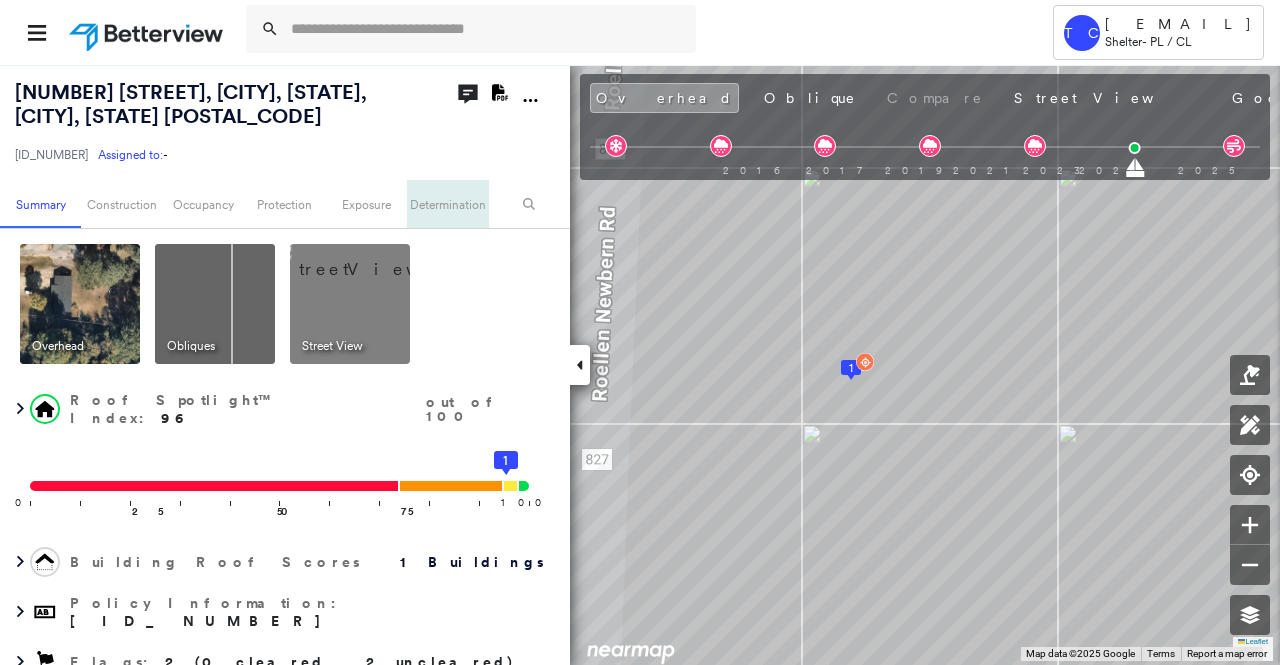 click on "Determination" at bounding box center [447, 204] 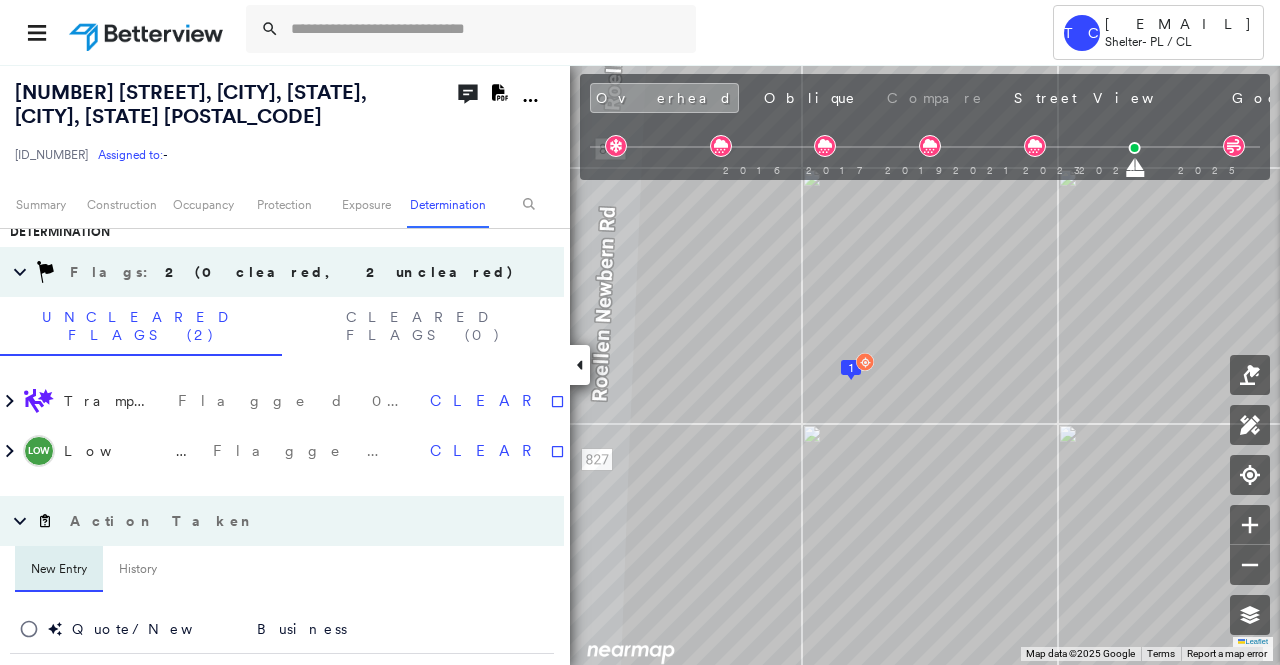 scroll, scrollTop: 1108, scrollLeft: 0, axis: vertical 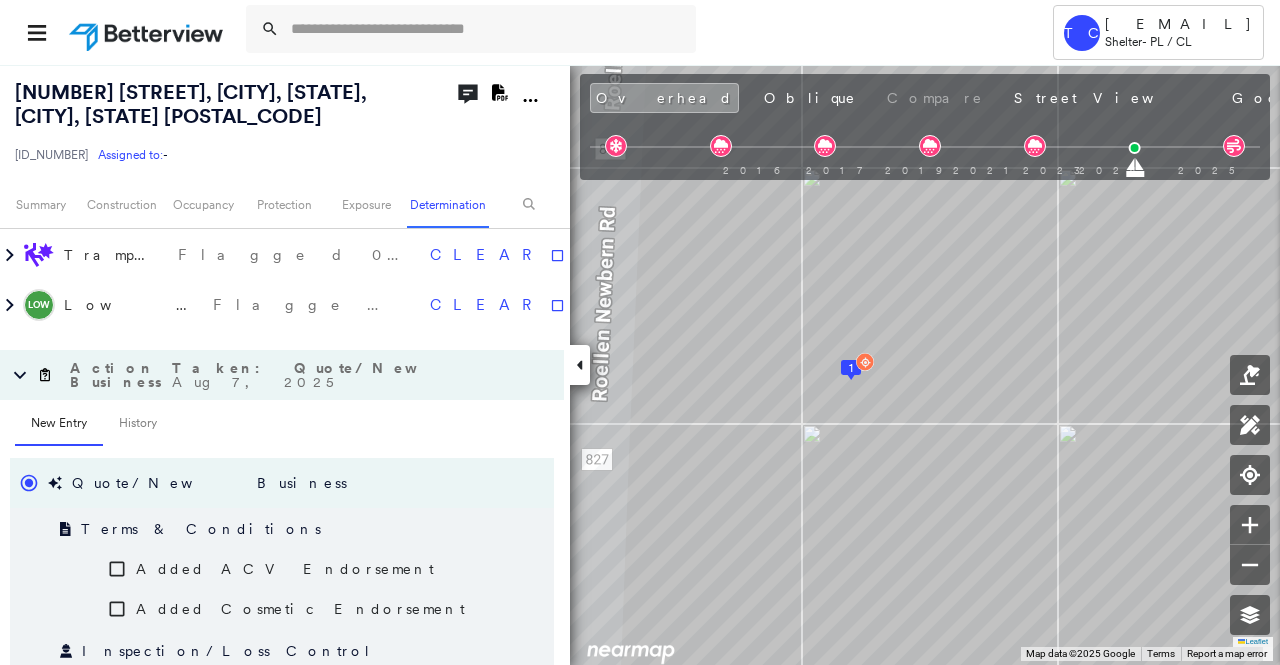 click on "New Entry History" at bounding box center [289, 424] 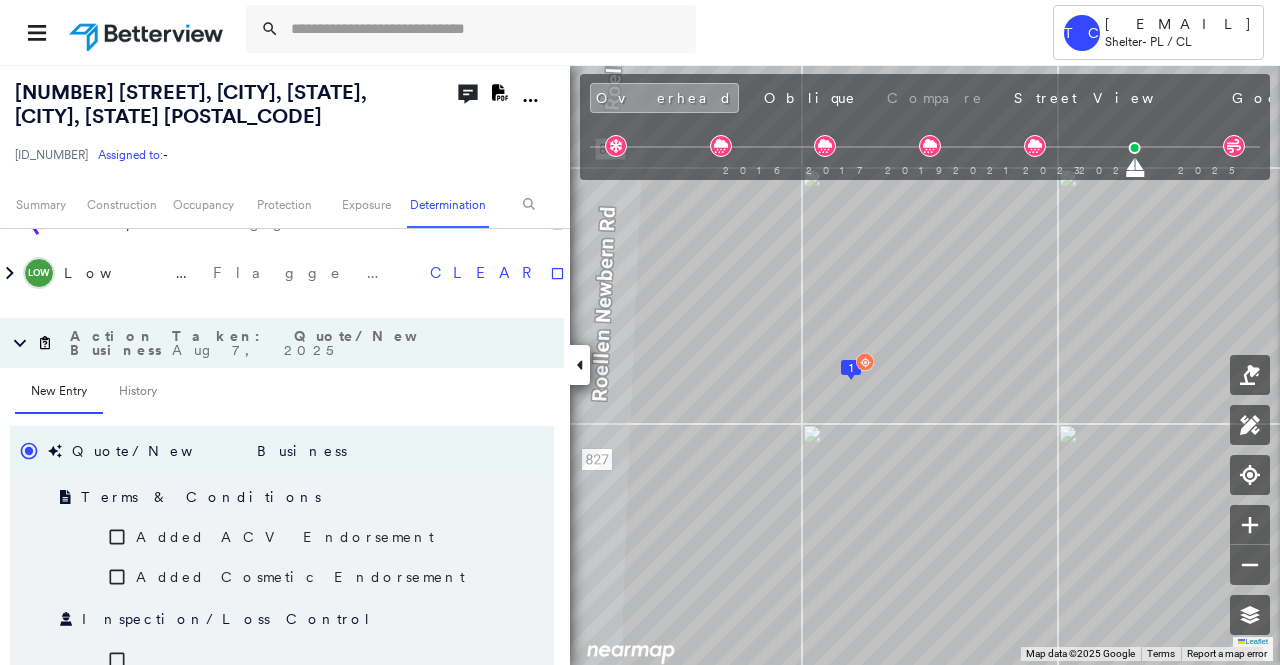 scroll, scrollTop: 1238, scrollLeft: 0, axis: vertical 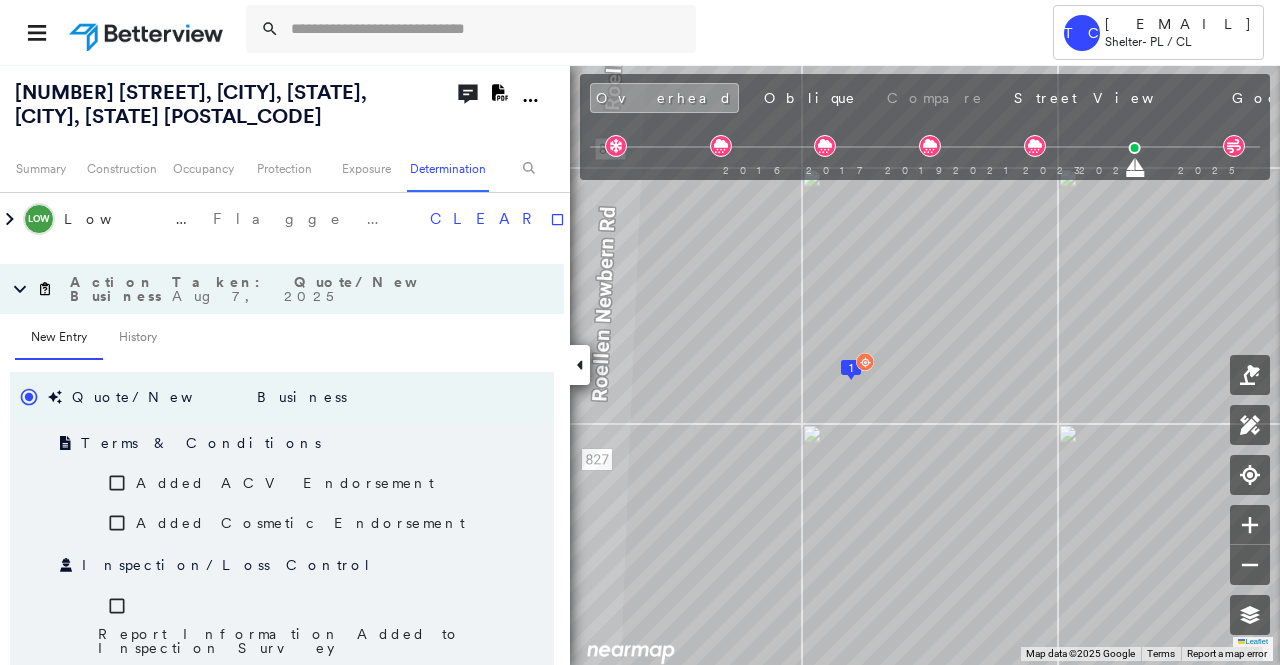 click on "New Entry History Quote/New Business Terms & Conditions Added ACV Endorsement Added Cosmetic Endorsement Inspection/Loss Control Report Information Added to Inspection Survey Onsite Inspection Ordered Determined No Inspection Needed General Used Report to Further Agent/Insured Discussion Reject/Decline - New Business Allowed to Proceed / Policy Bound Added/Updated Building Information Save Renewal Terms & Conditions Added Cosmetic Endorsement Deductible Change Premium Adjusted Added ACV Endorsement Inspection/Loss Control Determined No Inspection Needed Report Information Added to Inspection Survey Onsite Inspection Ordered General Added/Updated Building Information Non-renewal notice sent No action taken Updated policy information Used Report to Further Agent/Insured Discussion Save Amendment Terms & Conditions Deductible Change Added ACV Endorsement Premium Adjusted General Used Report to Further Agent/Insured Discussion Added/Updated Building Information Updated policy information No action taken Save Save" at bounding box center (282, 827) 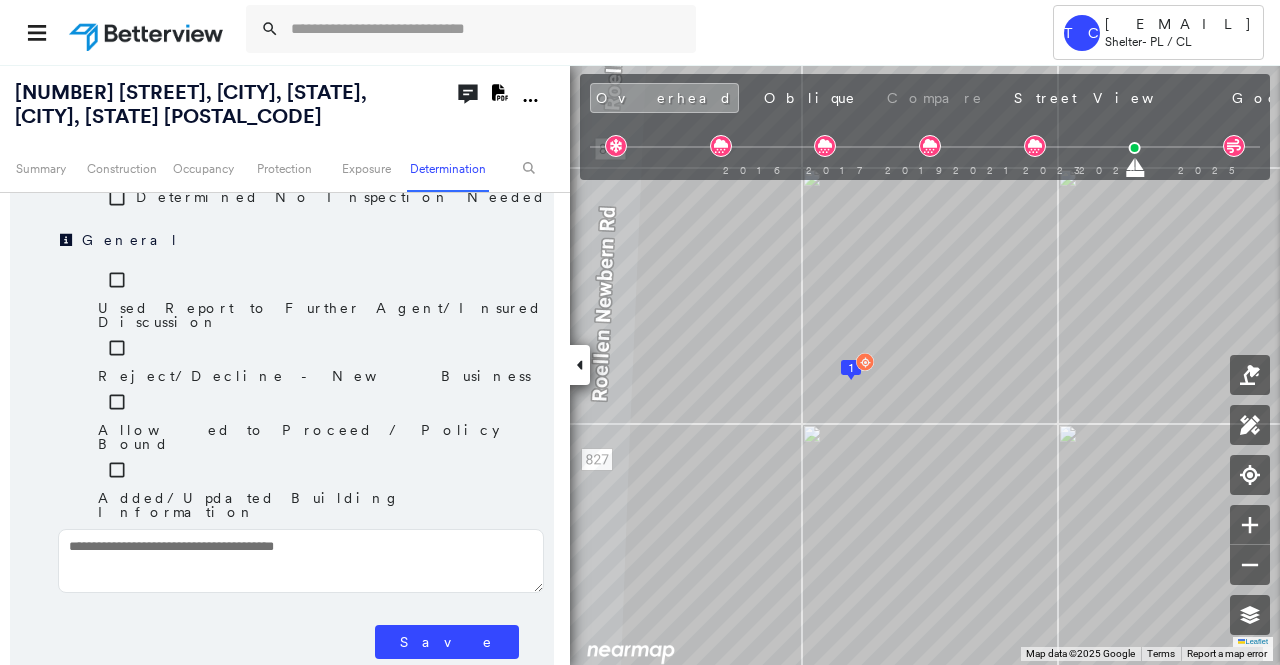 scroll, scrollTop: 1808, scrollLeft: 0, axis: vertical 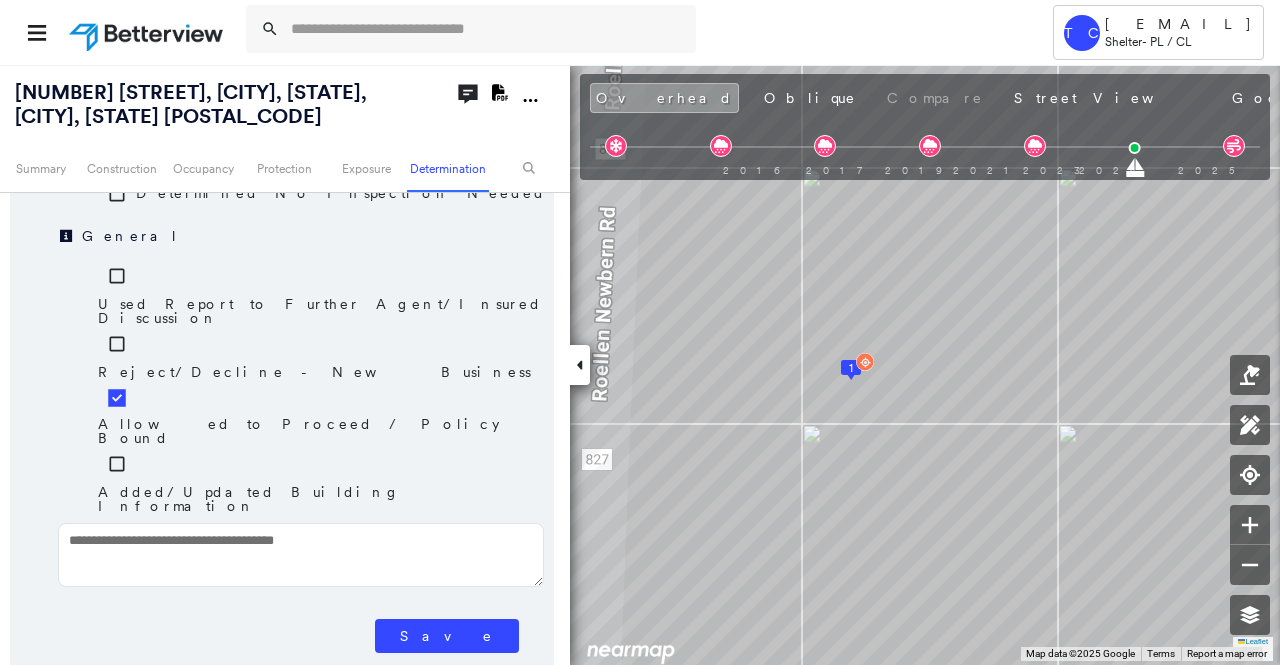 click on "Save" at bounding box center (447, 636) 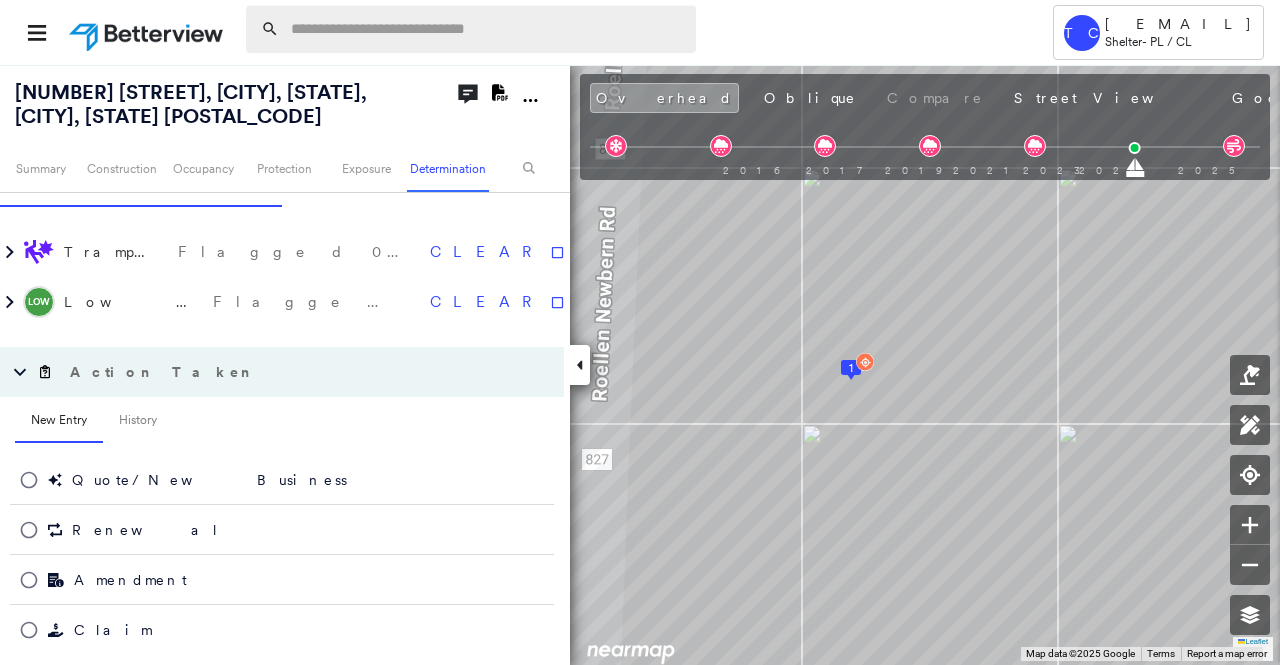 scroll, scrollTop: 1186, scrollLeft: 0, axis: vertical 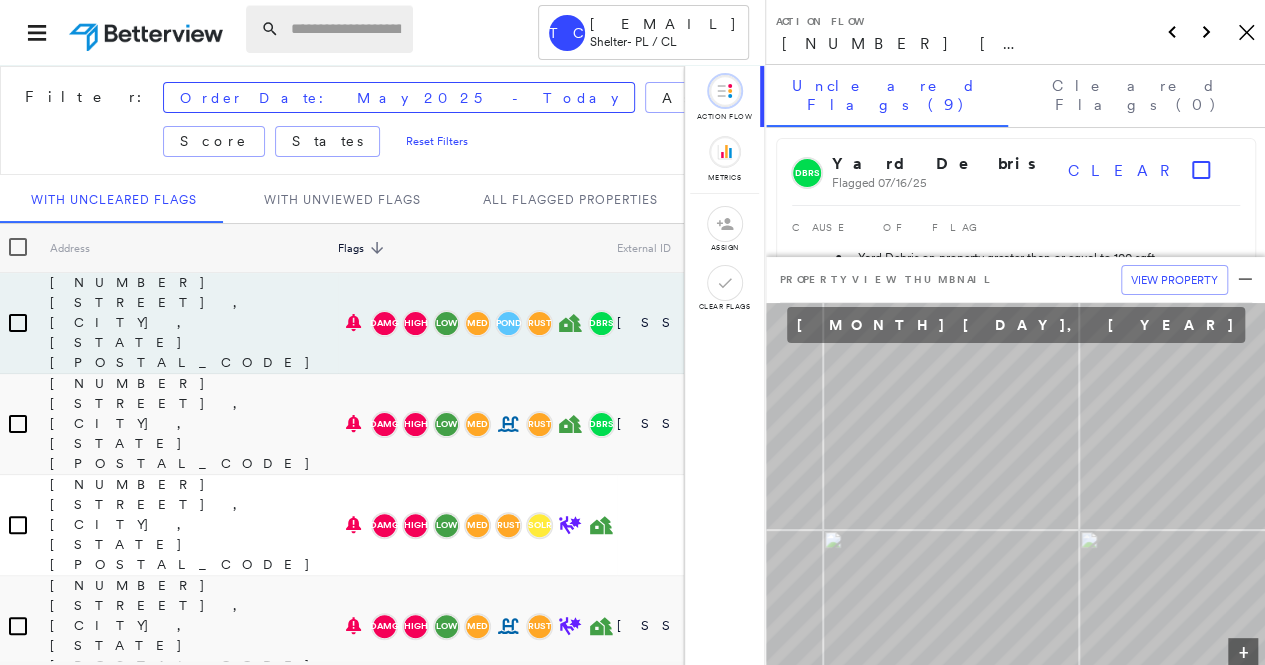paste on "**********" 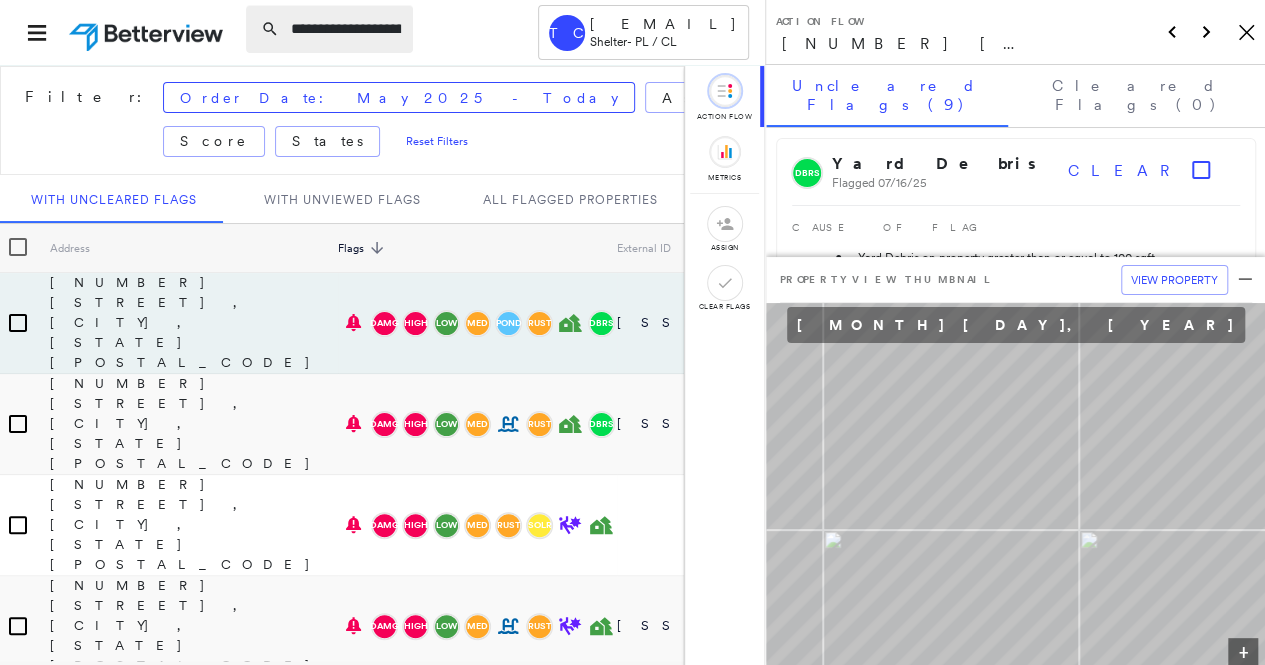 click on "**********" at bounding box center [346, 29] 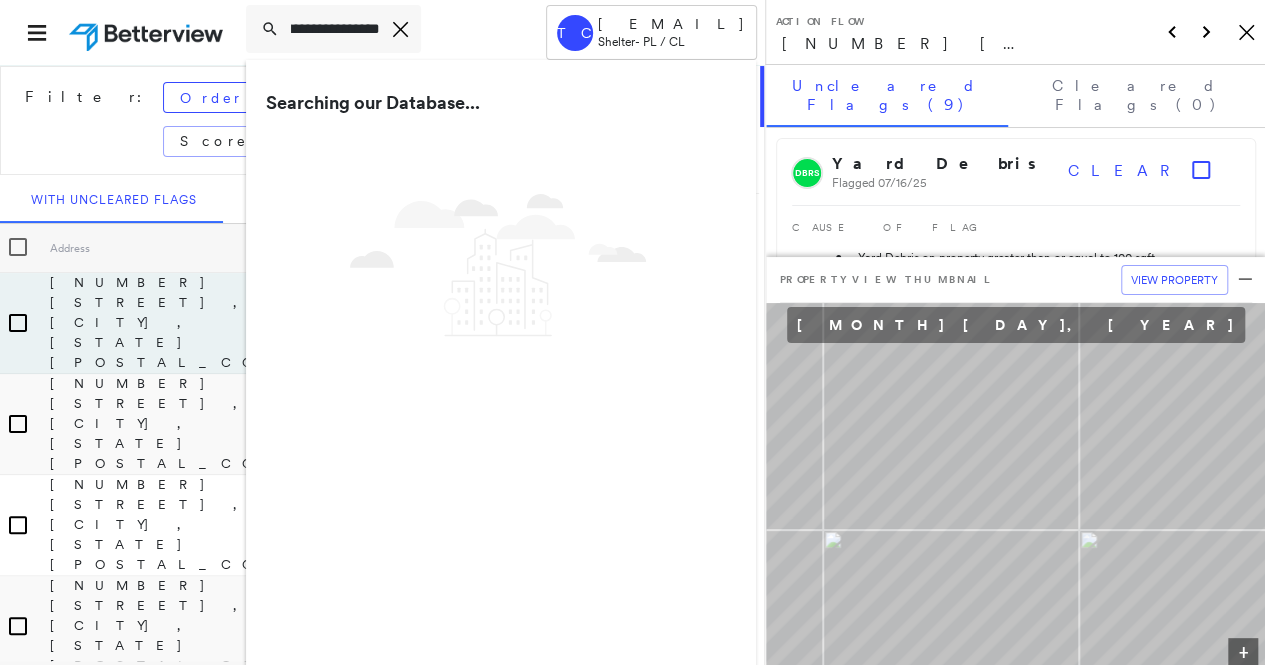 type on "**********" 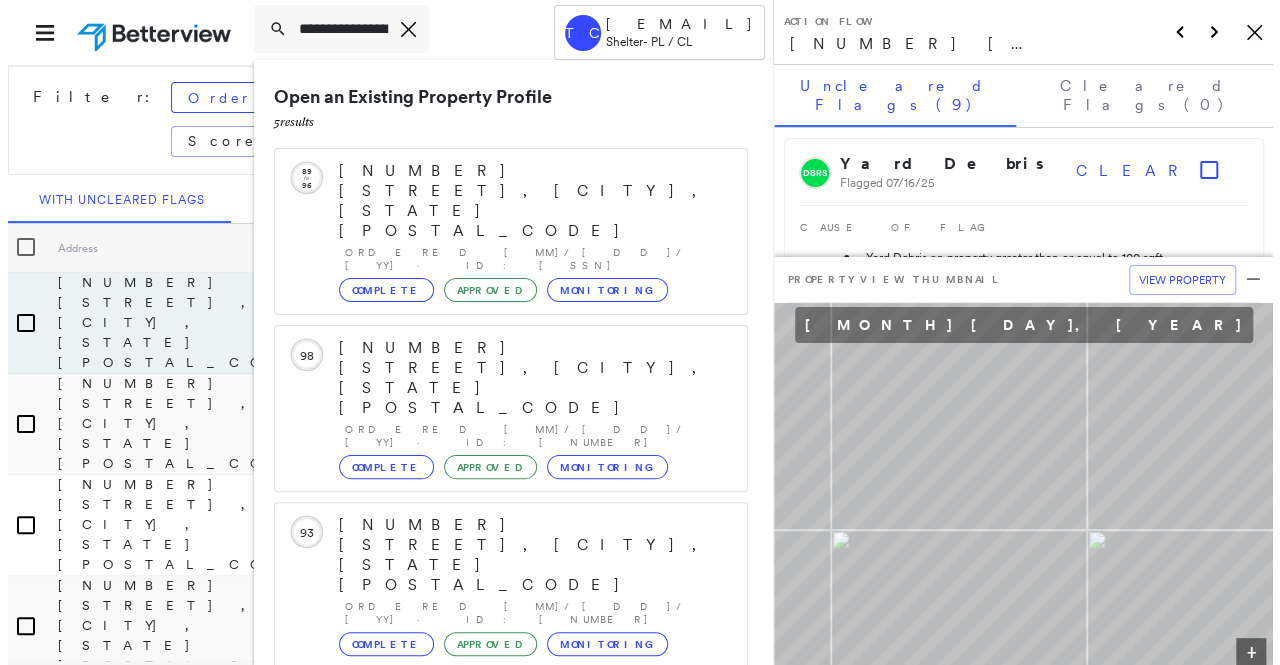 scroll, scrollTop: 154, scrollLeft: 0, axis: vertical 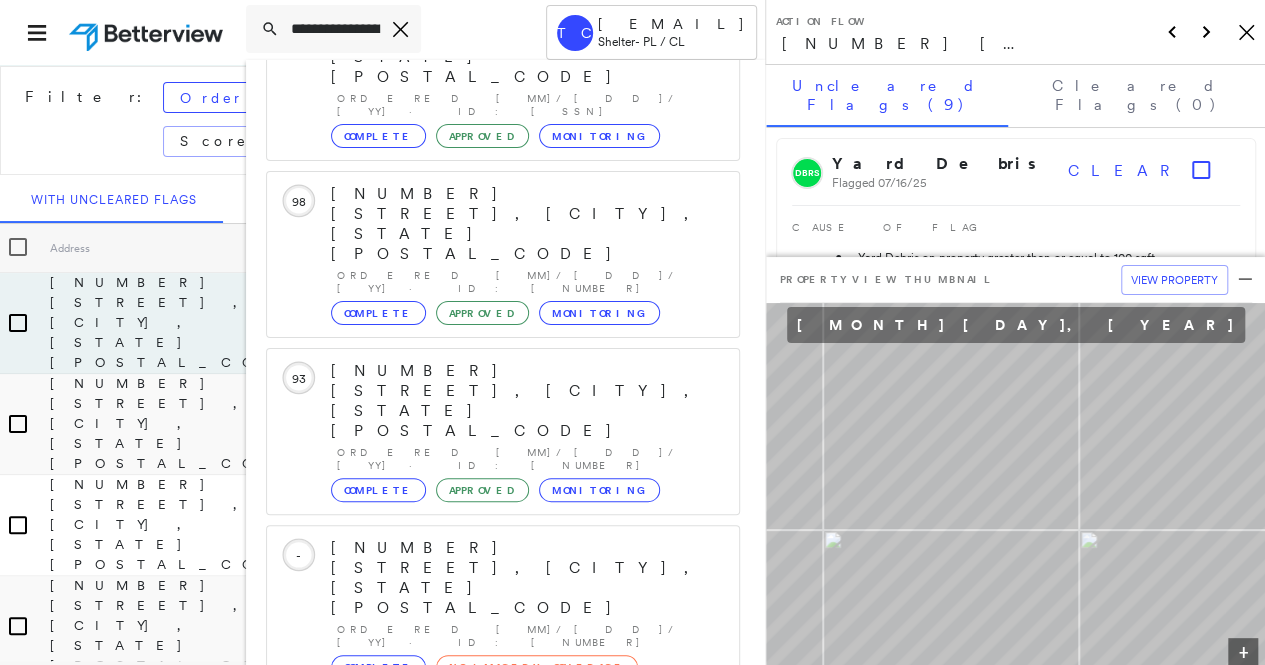 click 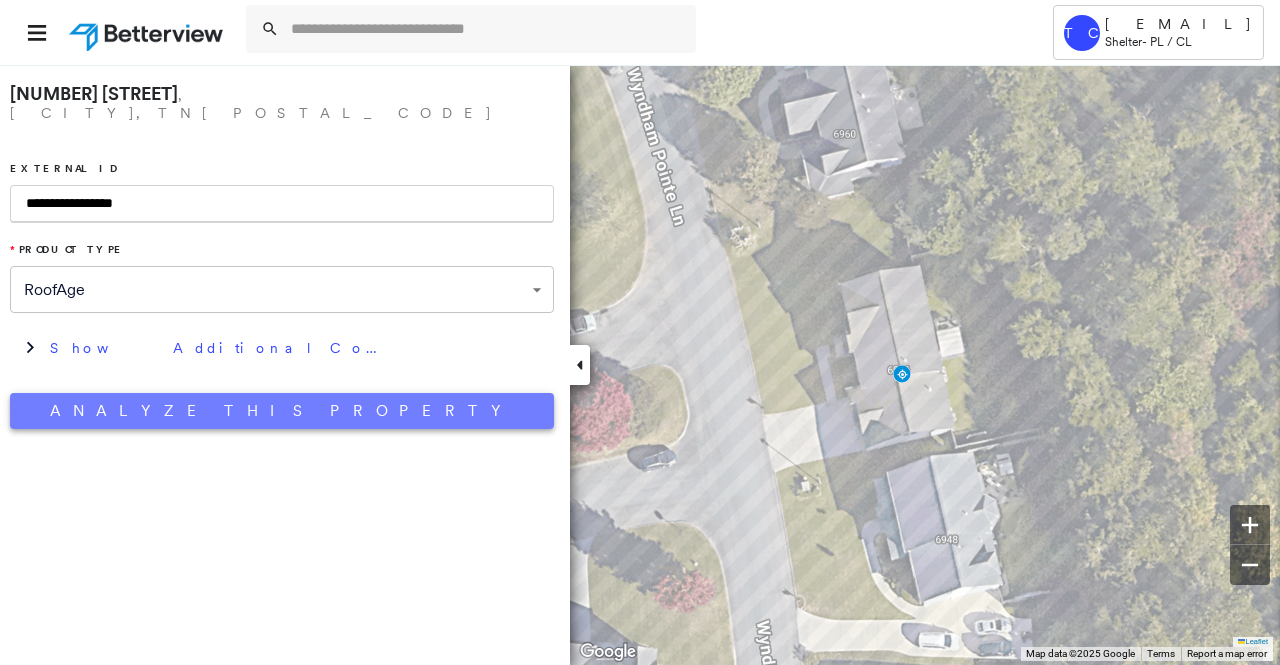 type on "**********" 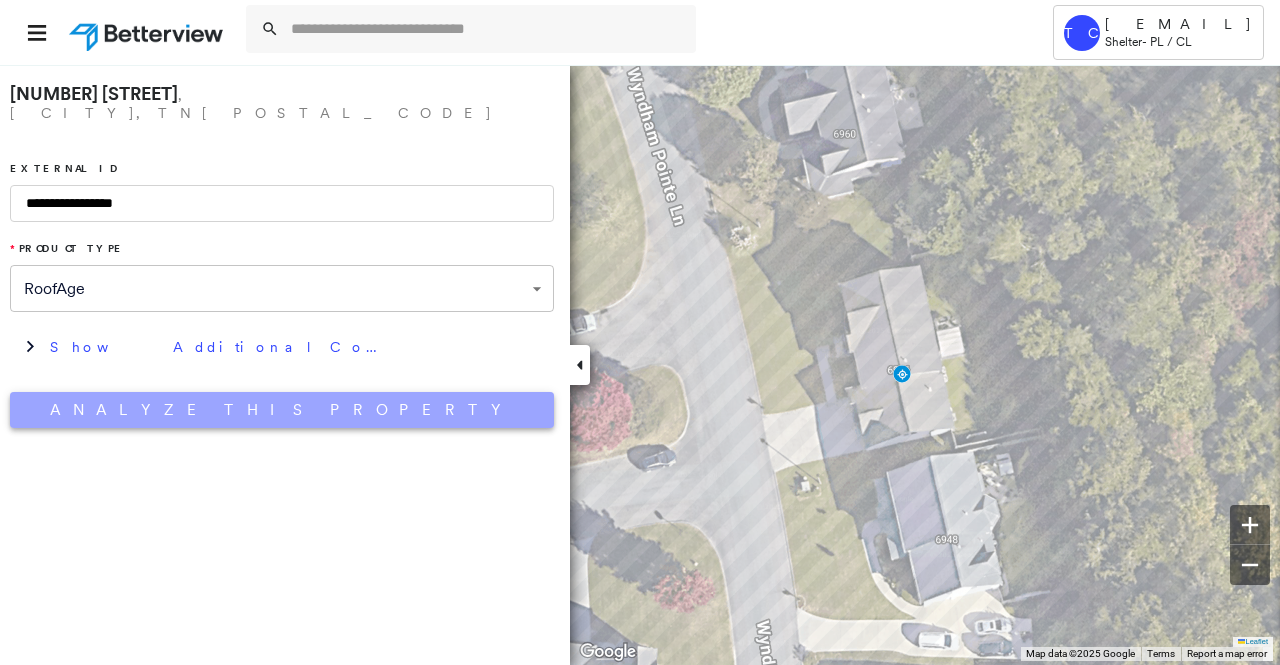 click on "Analyze This Property" at bounding box center [282, 410] 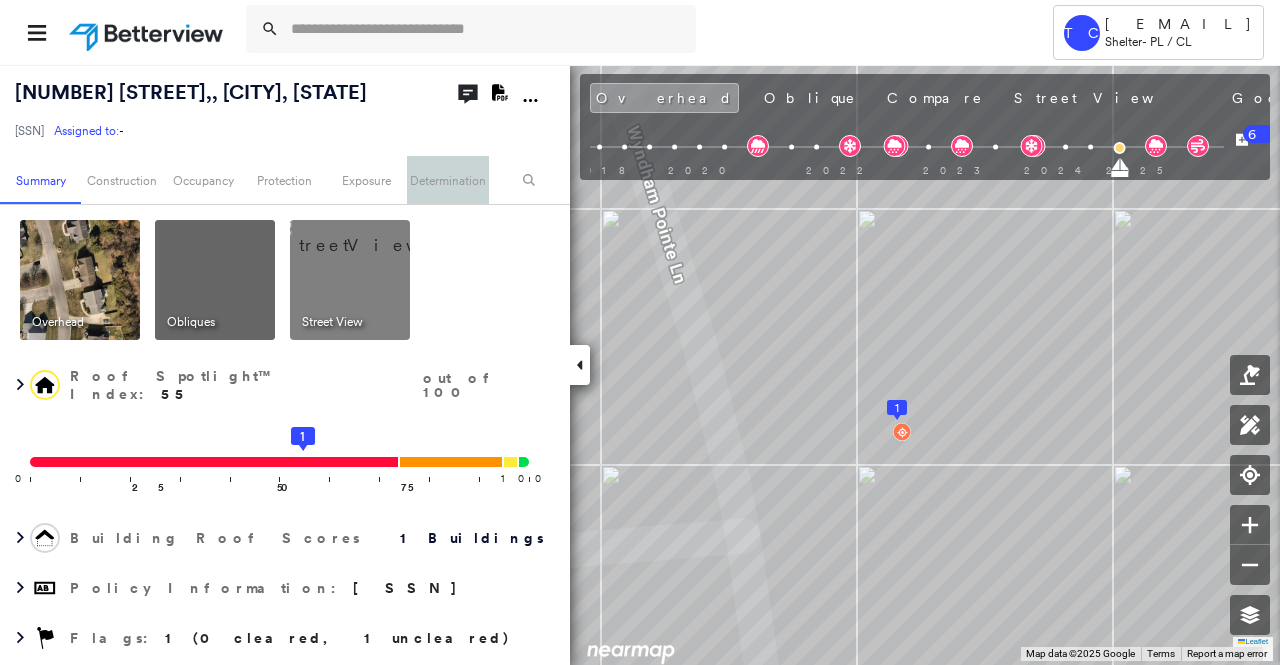 click on "Determination" at bounding box center (447, 180) 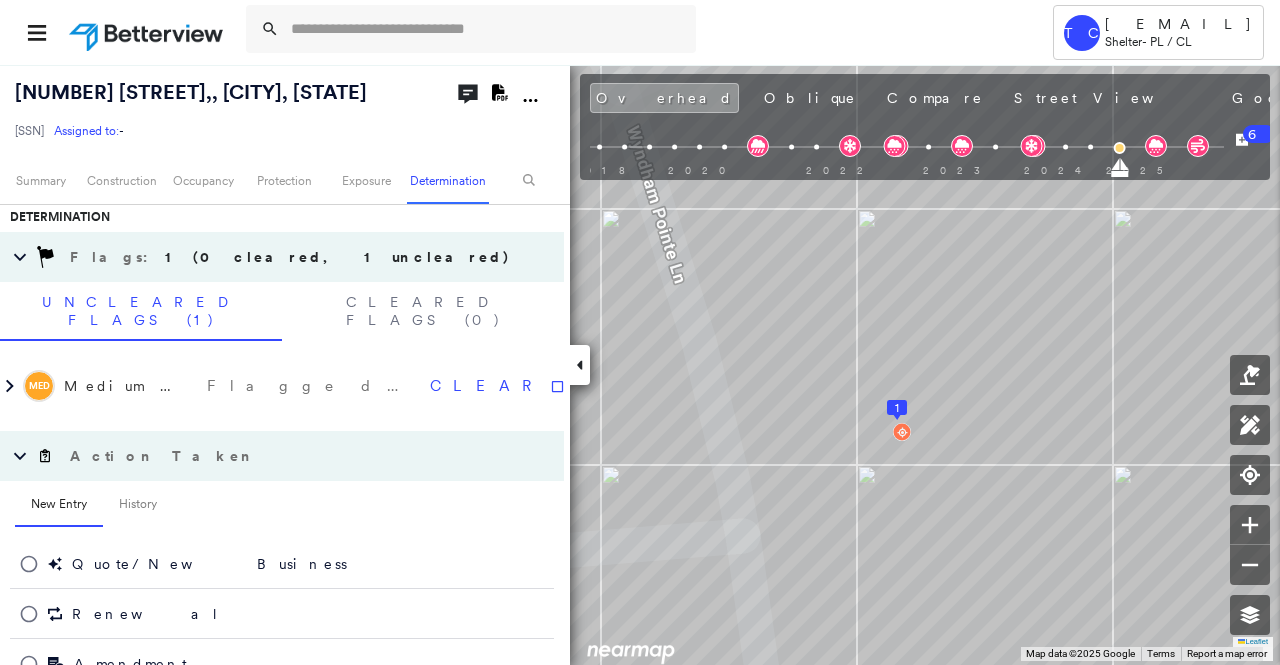 scroll, scrollTop: 1228, scrollLeft: 0, axis: vertical 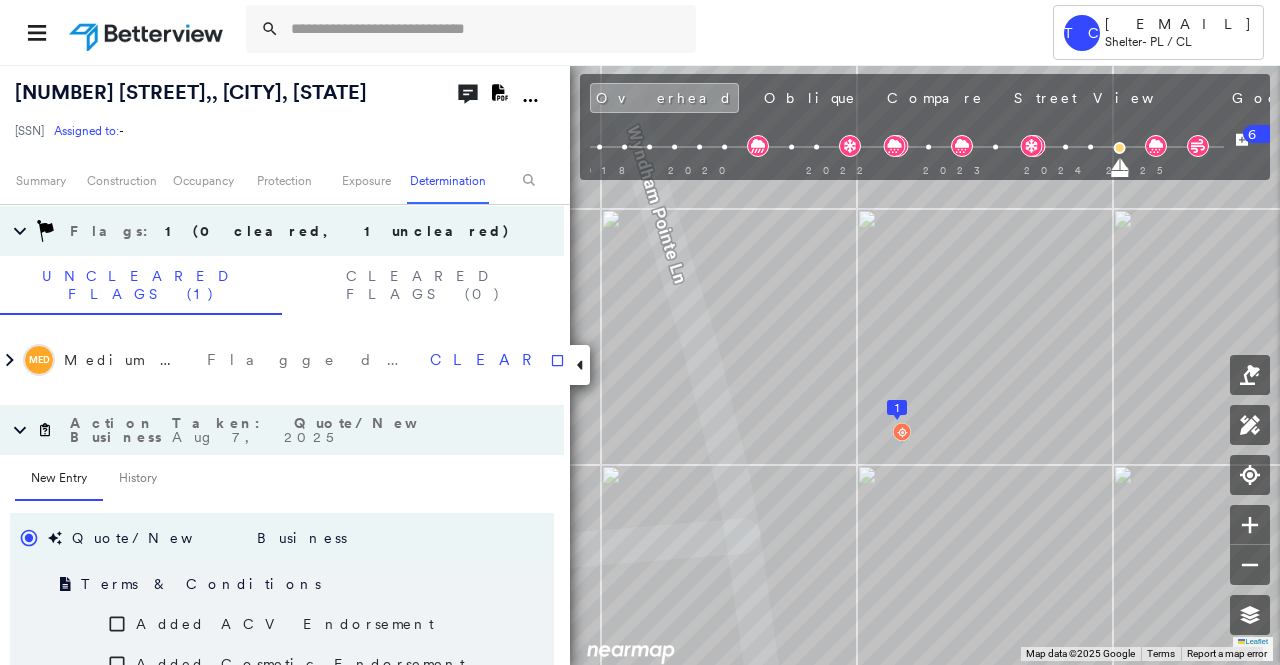 click on "New Entry History" at bounding box center (289, 479) 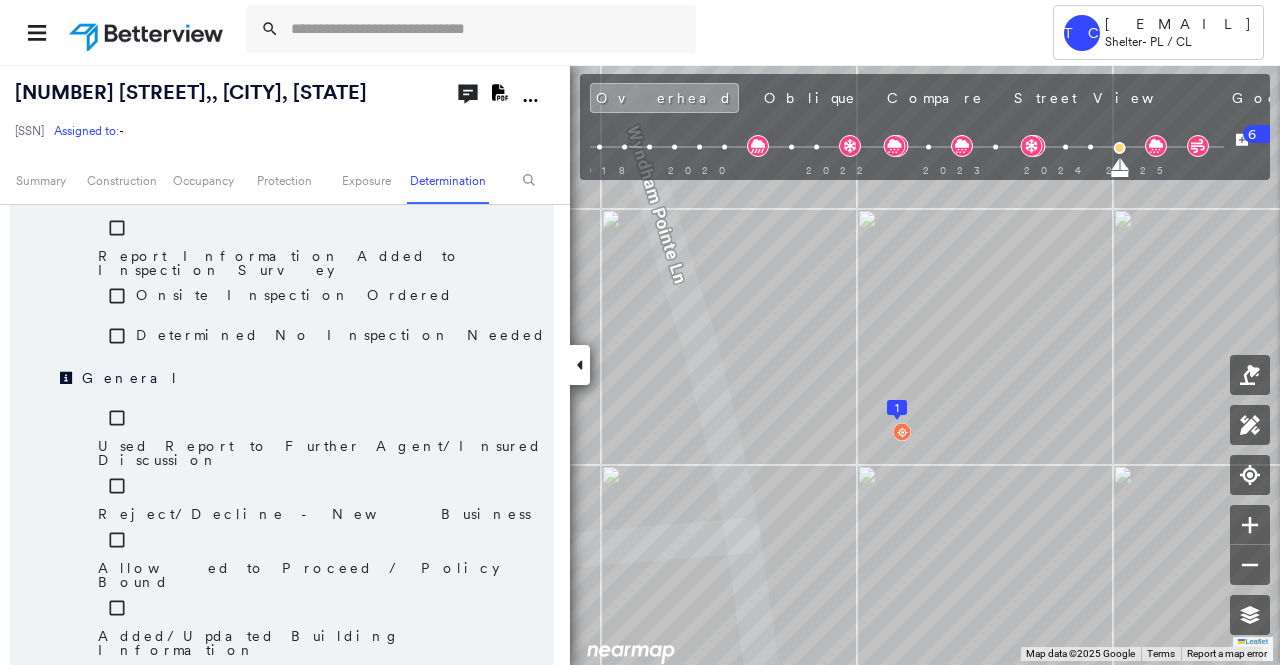 scroll, scrollTop: 1788, scrollLeft: 0, axis: vertical 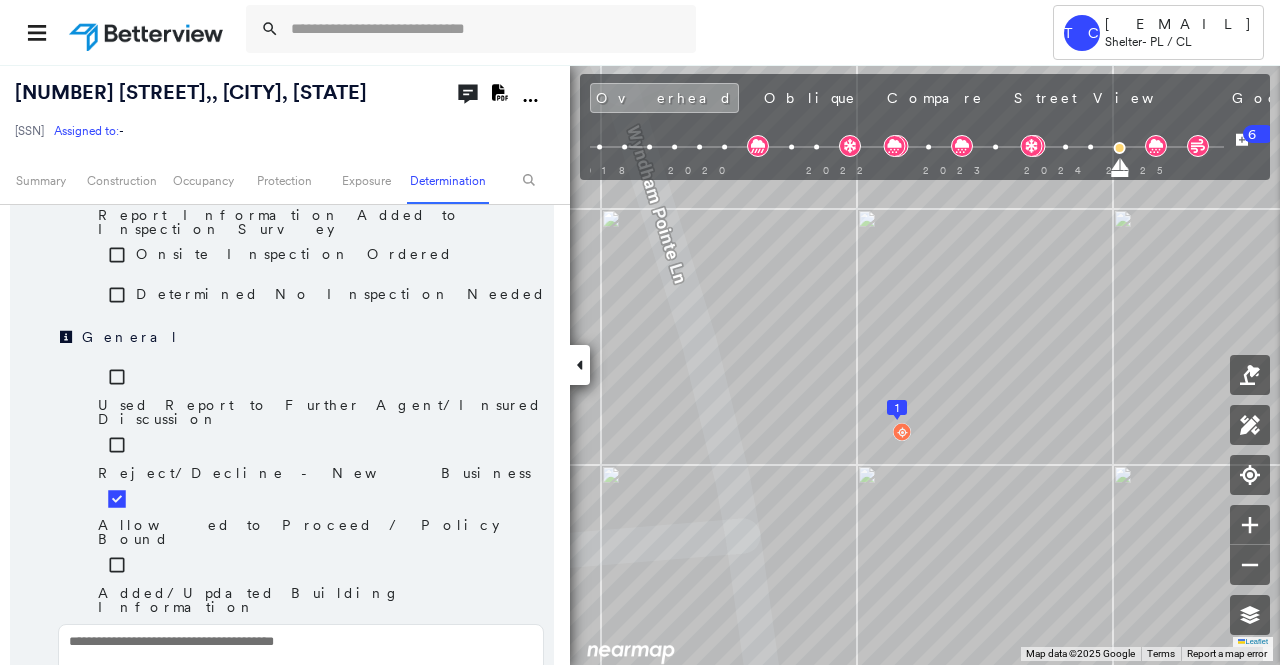 click at bounding box center [301, 656] 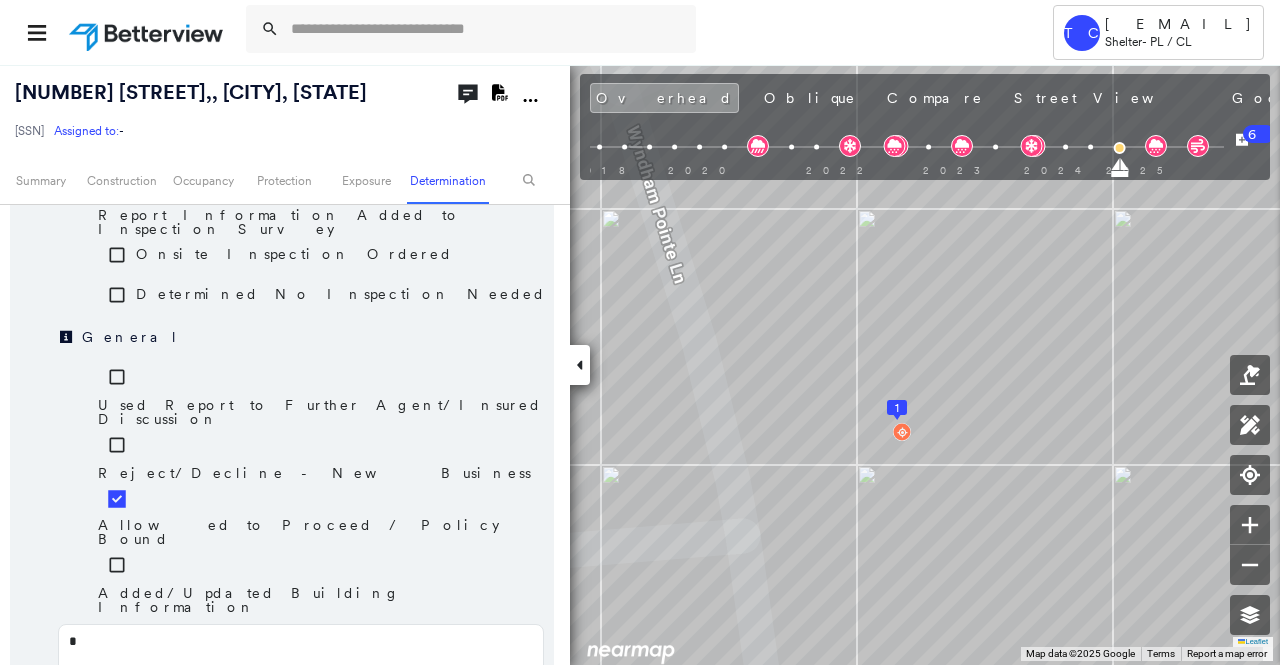 type on "**" 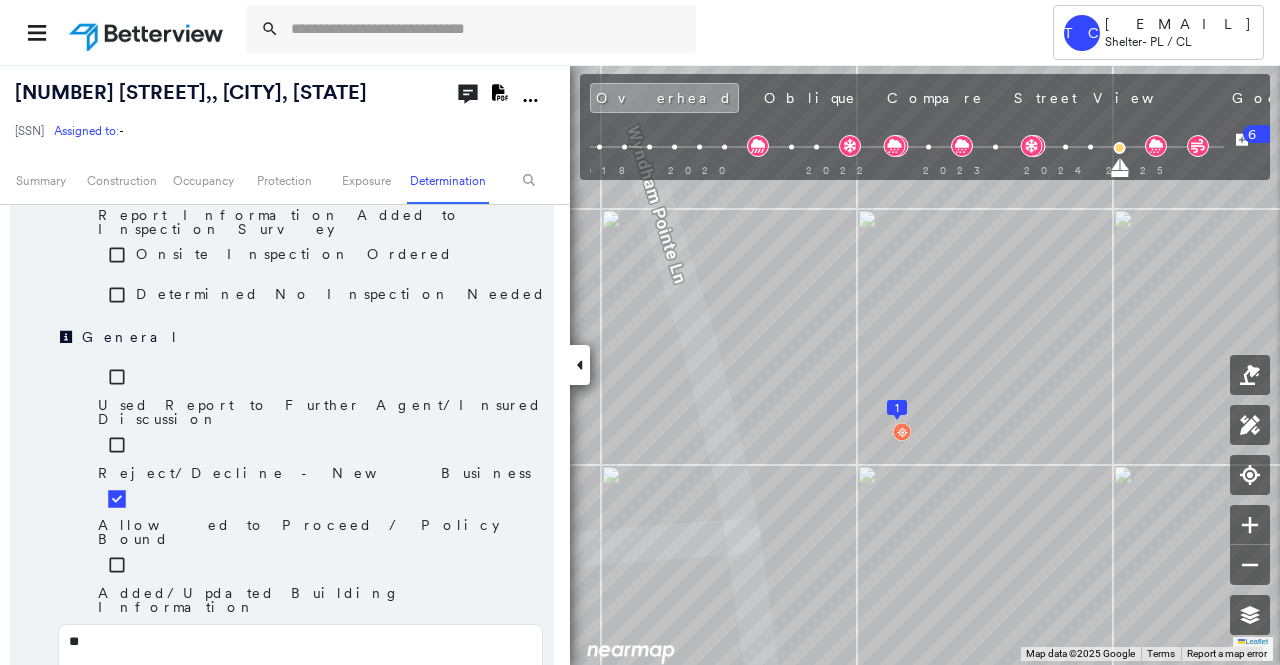 type on "*" 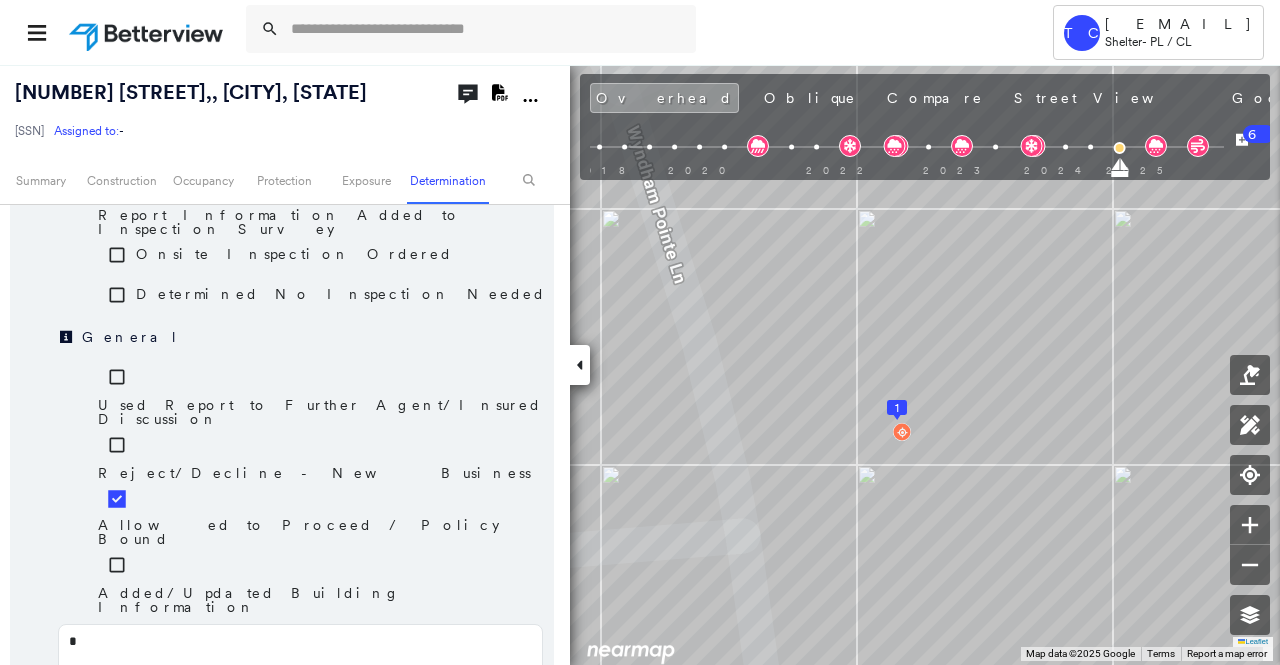 type 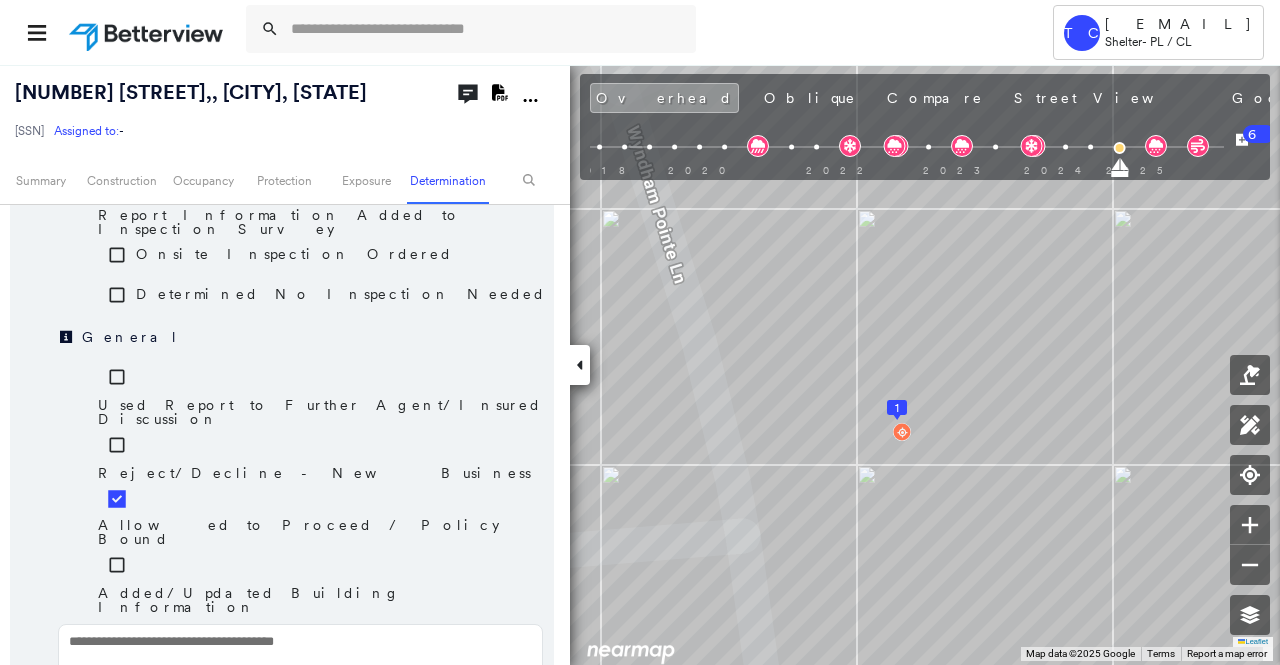 type on "*" 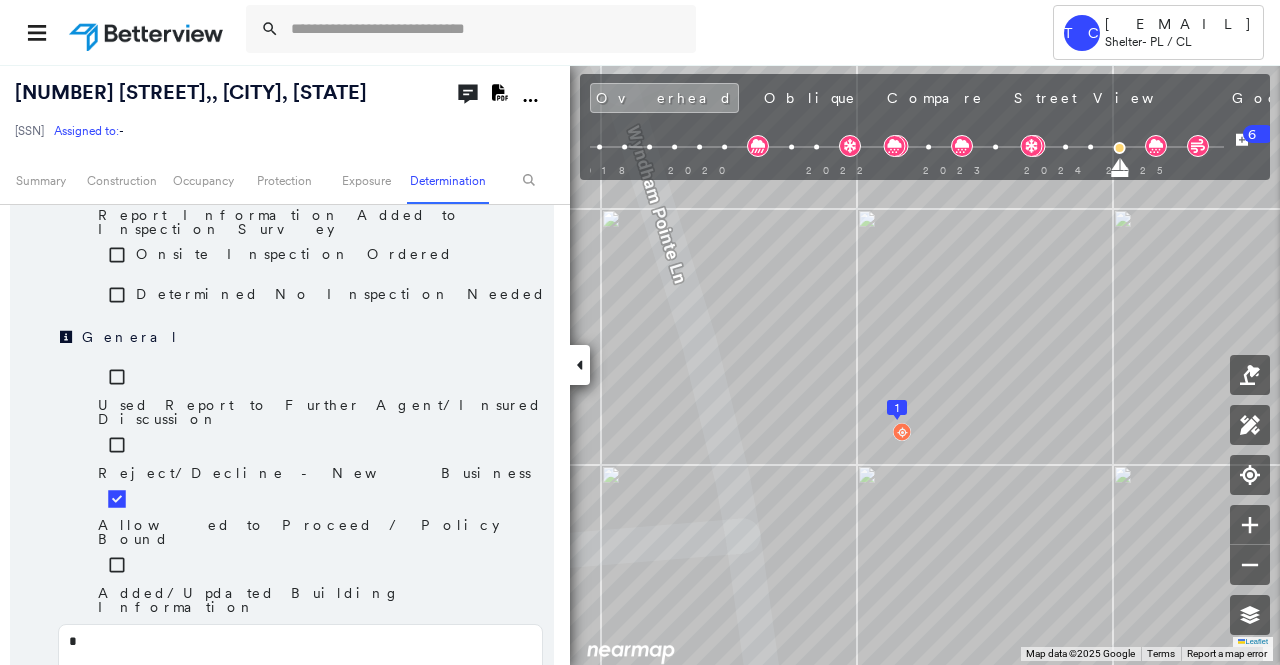 type on "**" 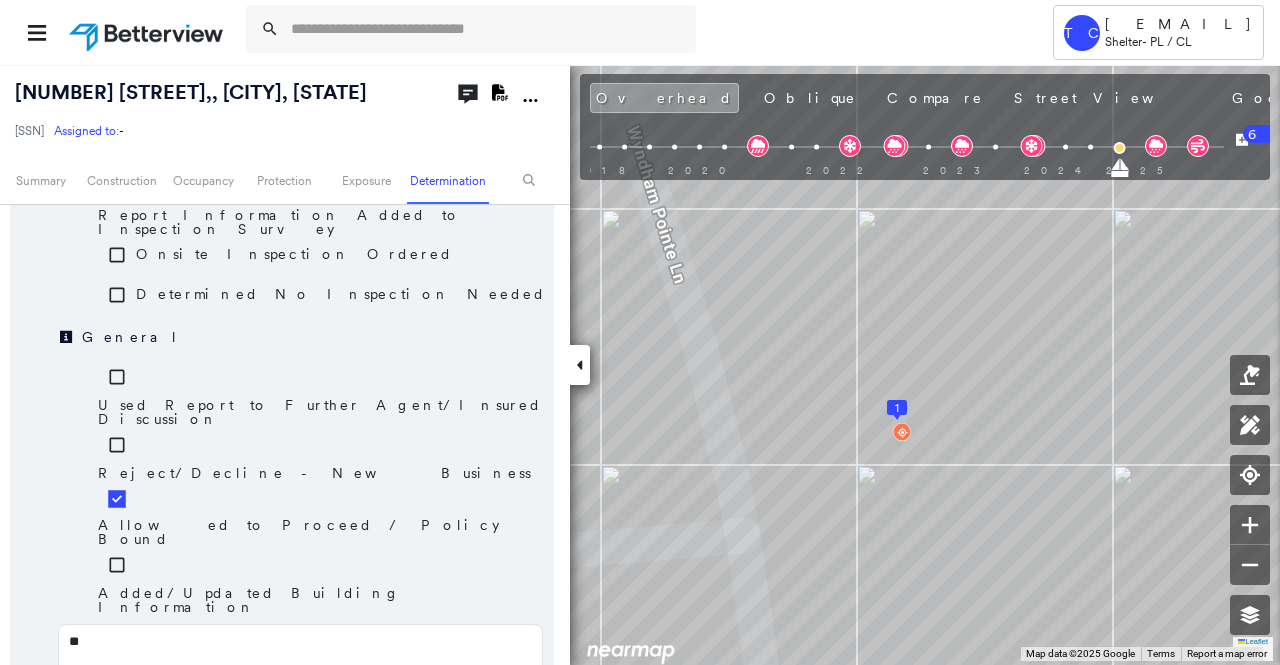 type on "***" 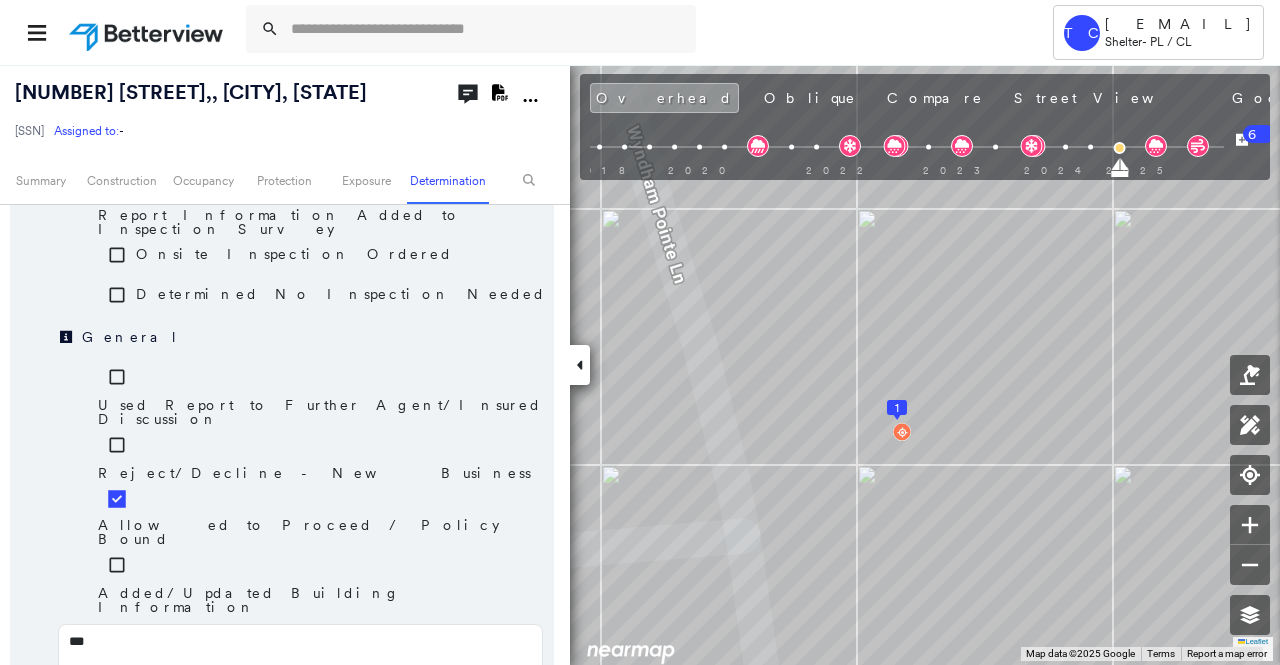 type on "****" 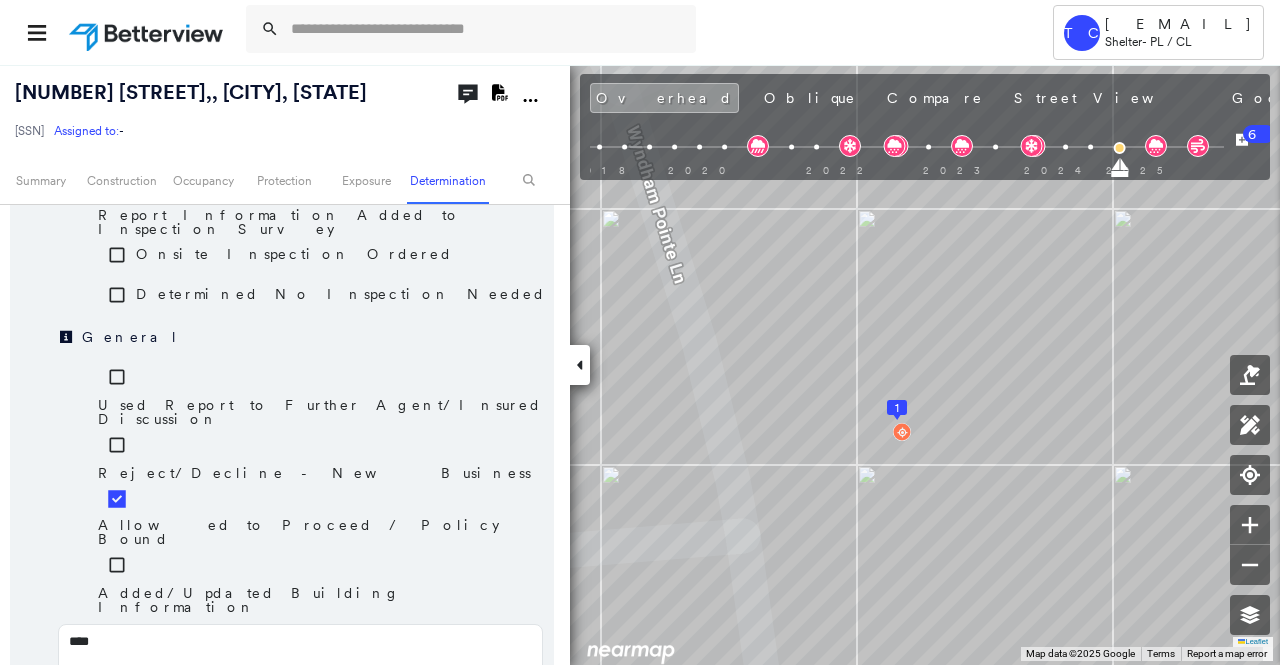 type on "*****" 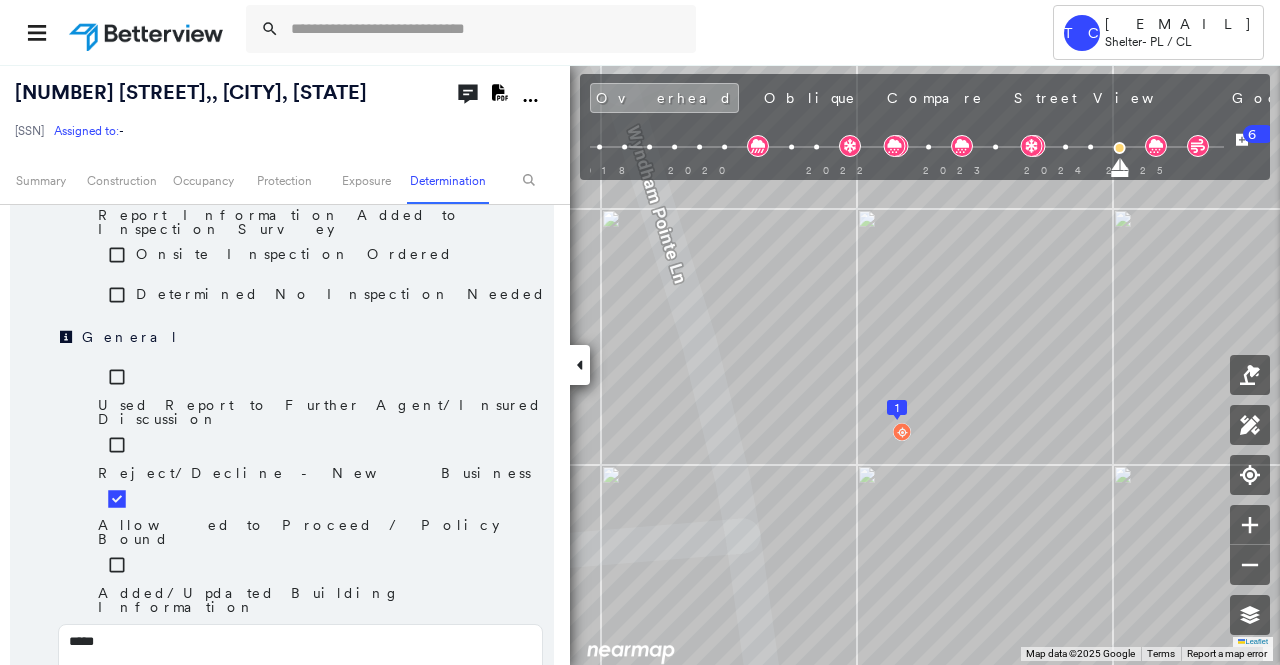 type on "*****" 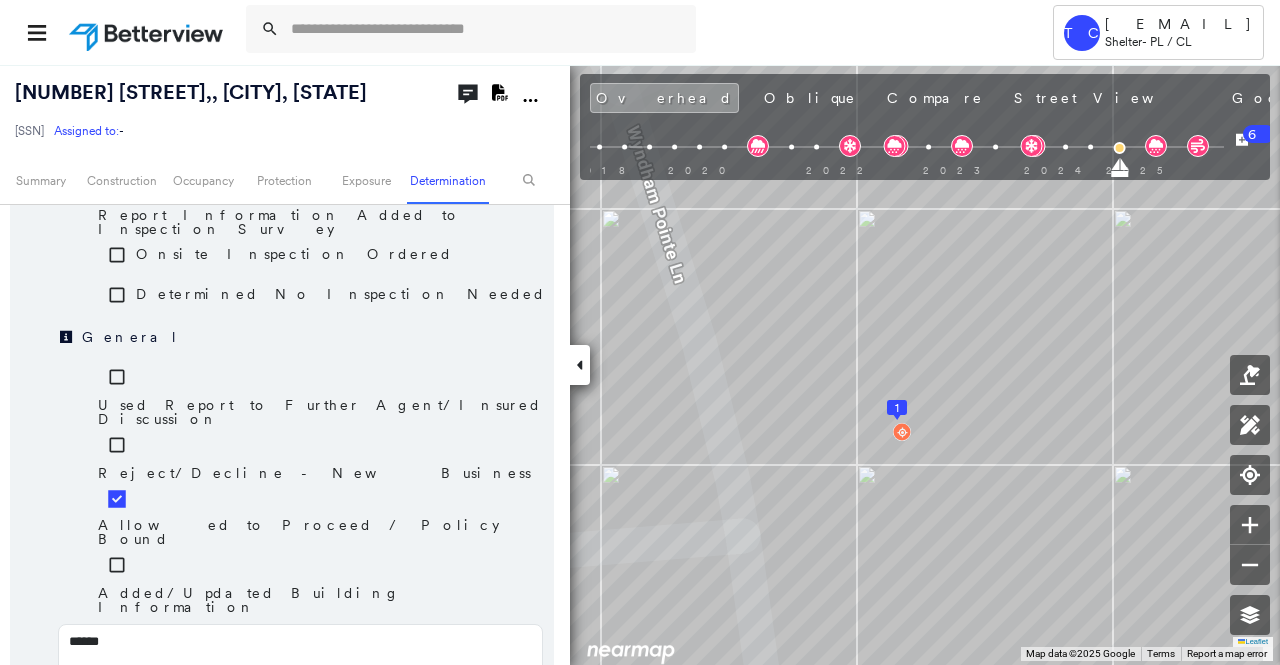 type on "*******" 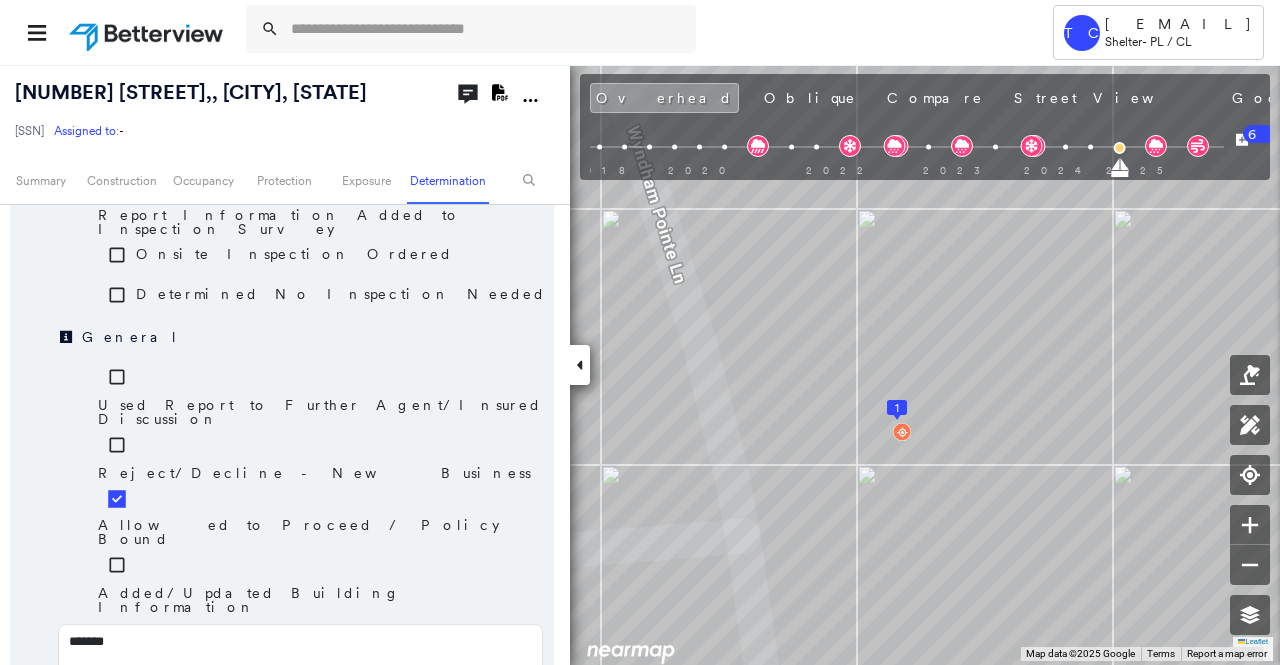 type on "*******" 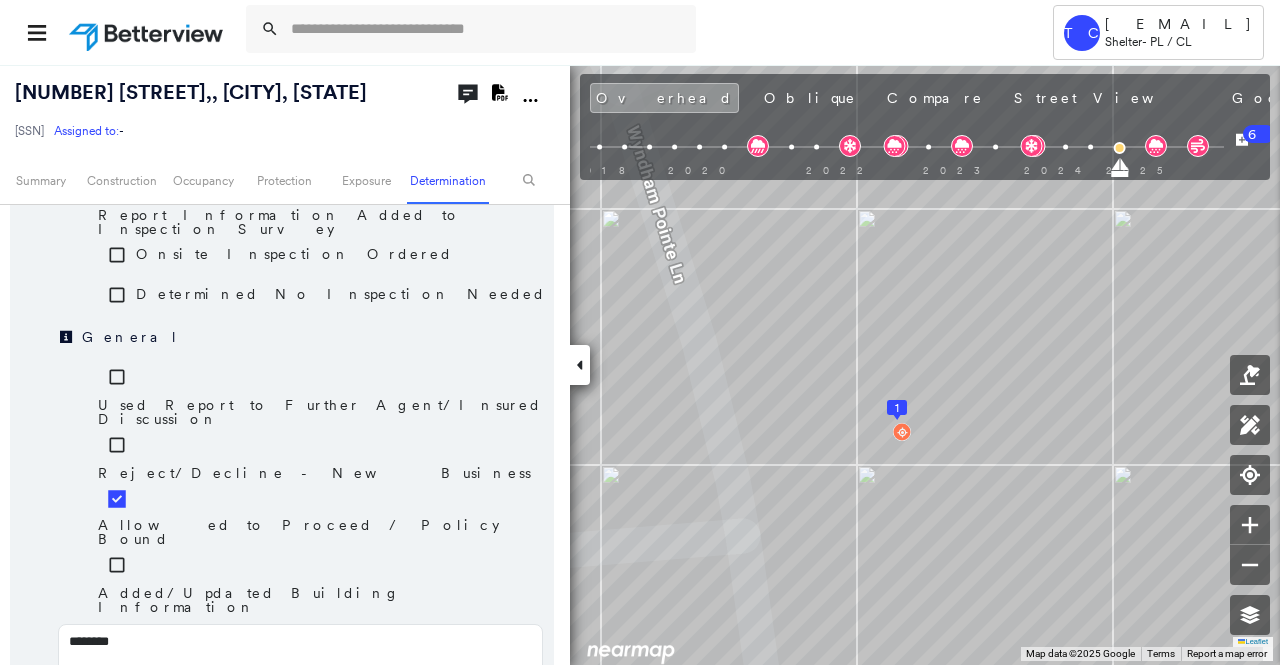 type on "*********" 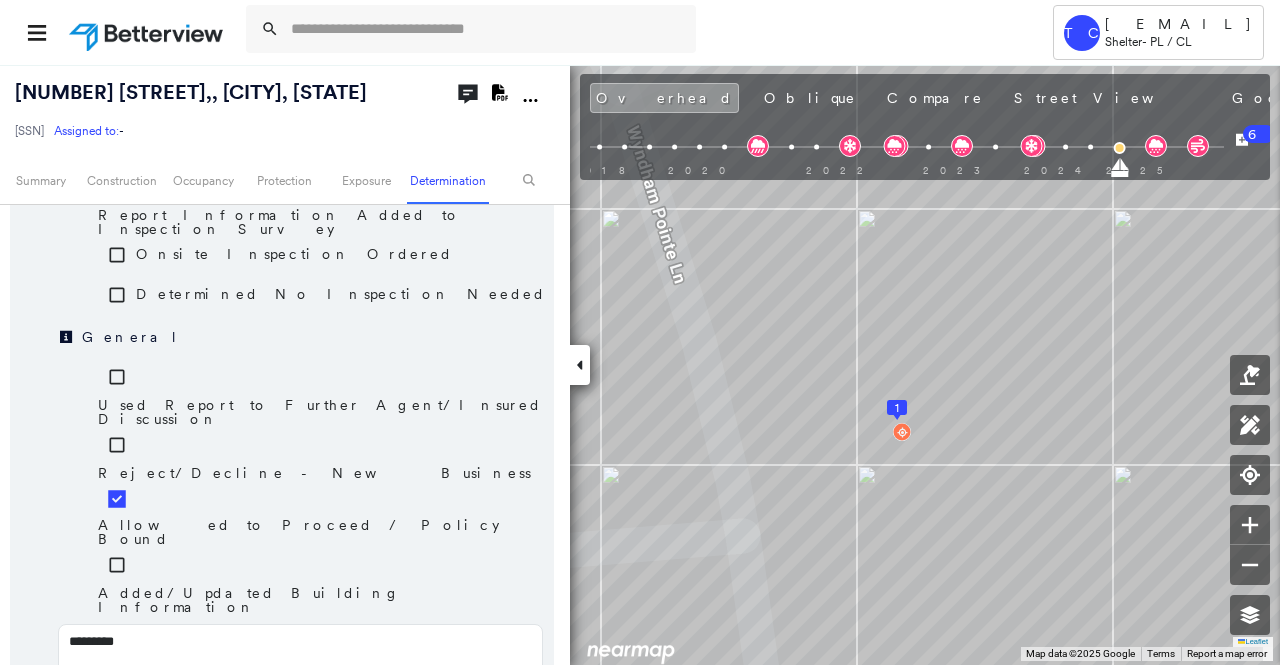 type on "**********" 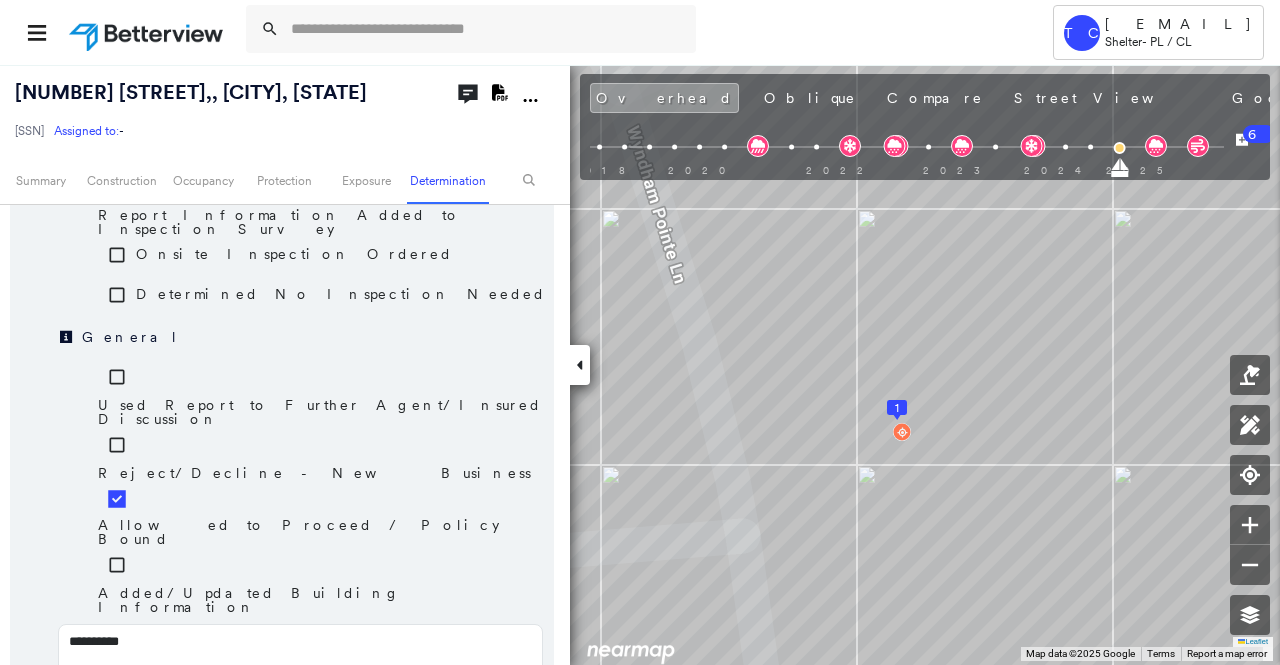 type on "*********" 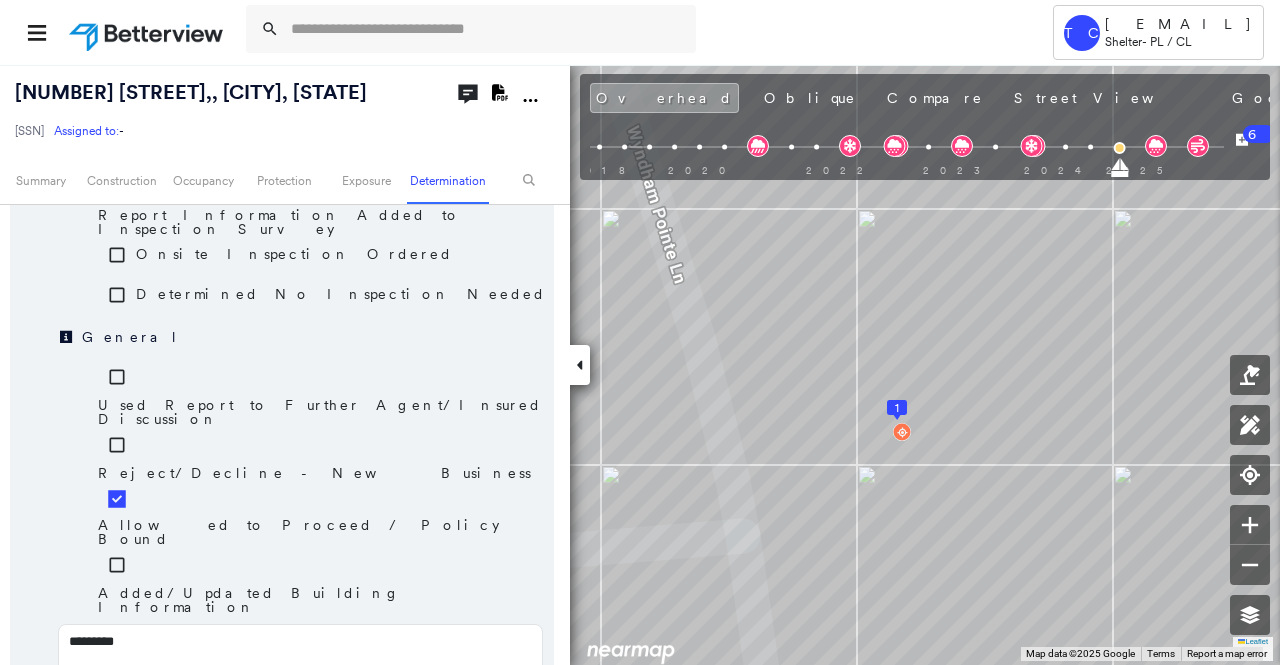 type on "*******" 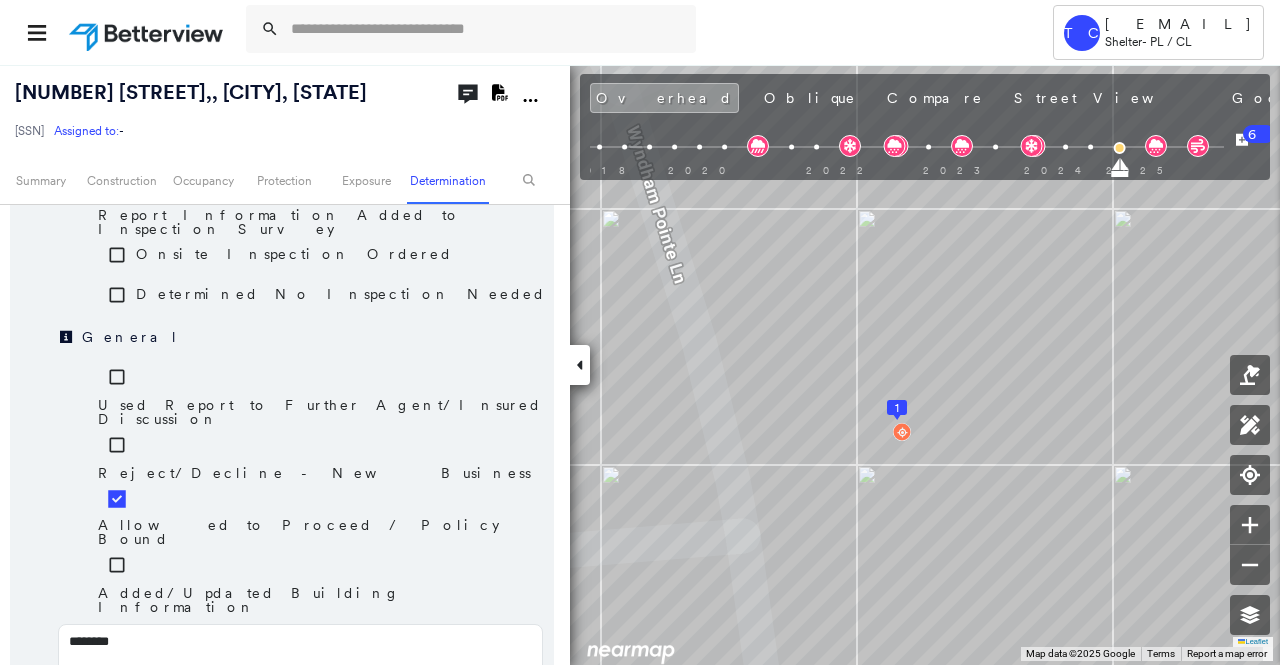 type on "*******" 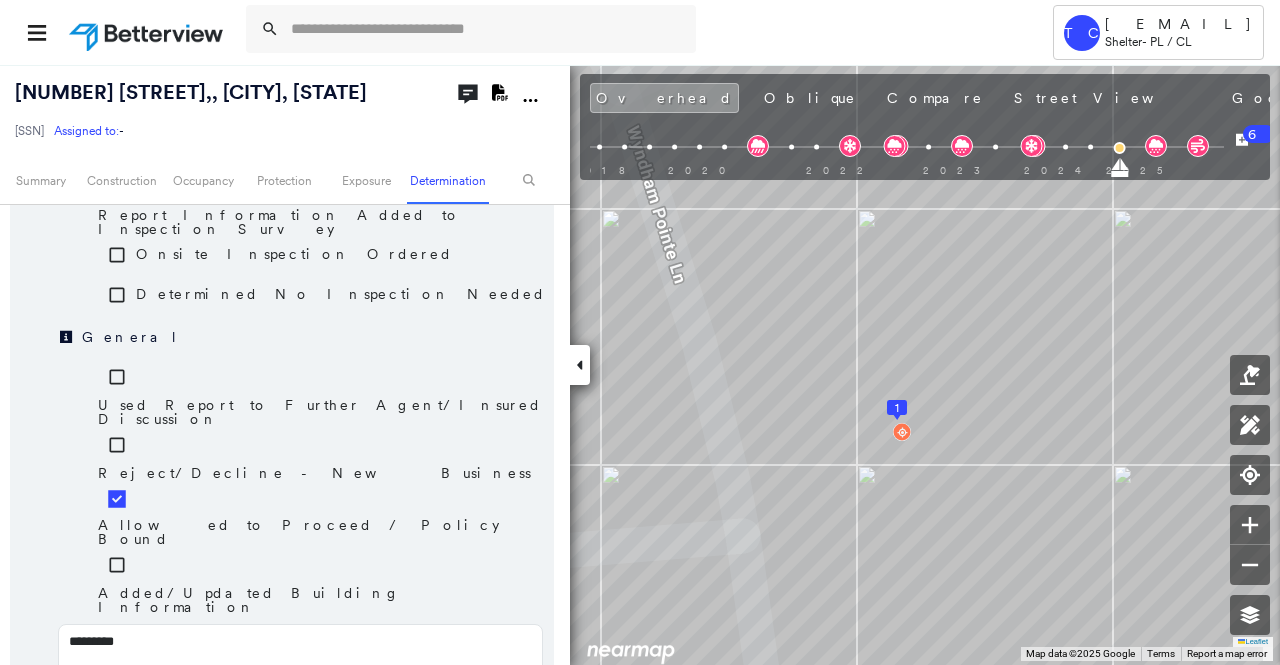 type on "**********" 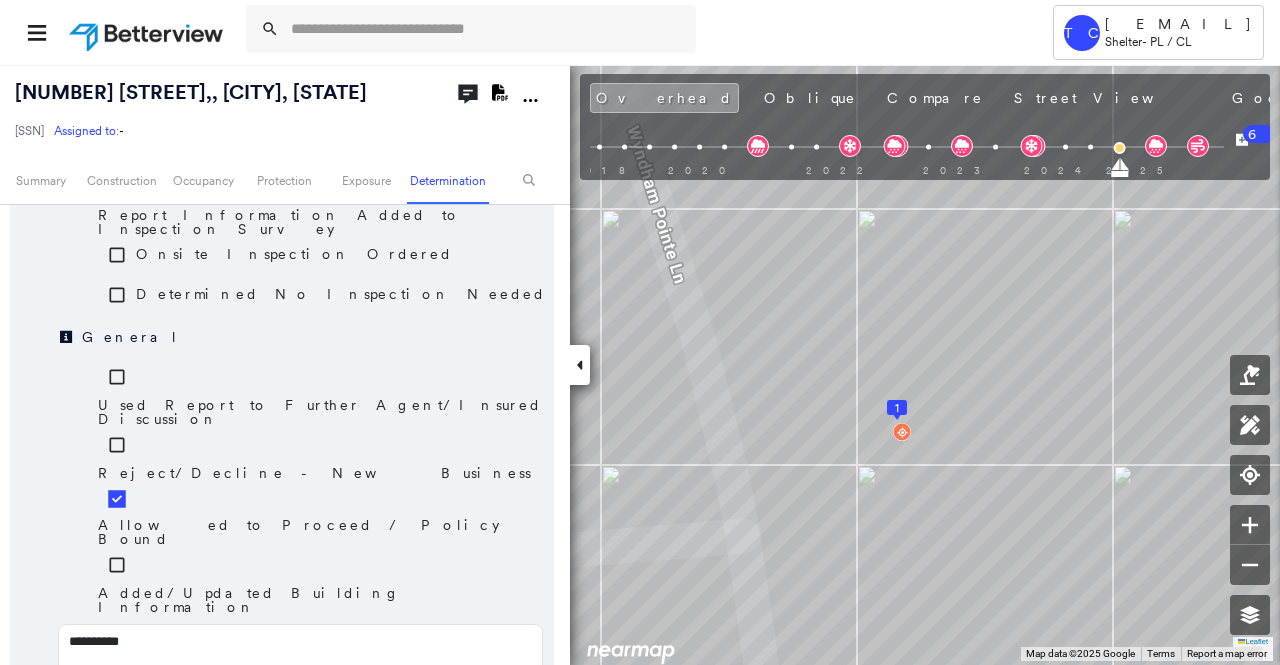 type on "**********" 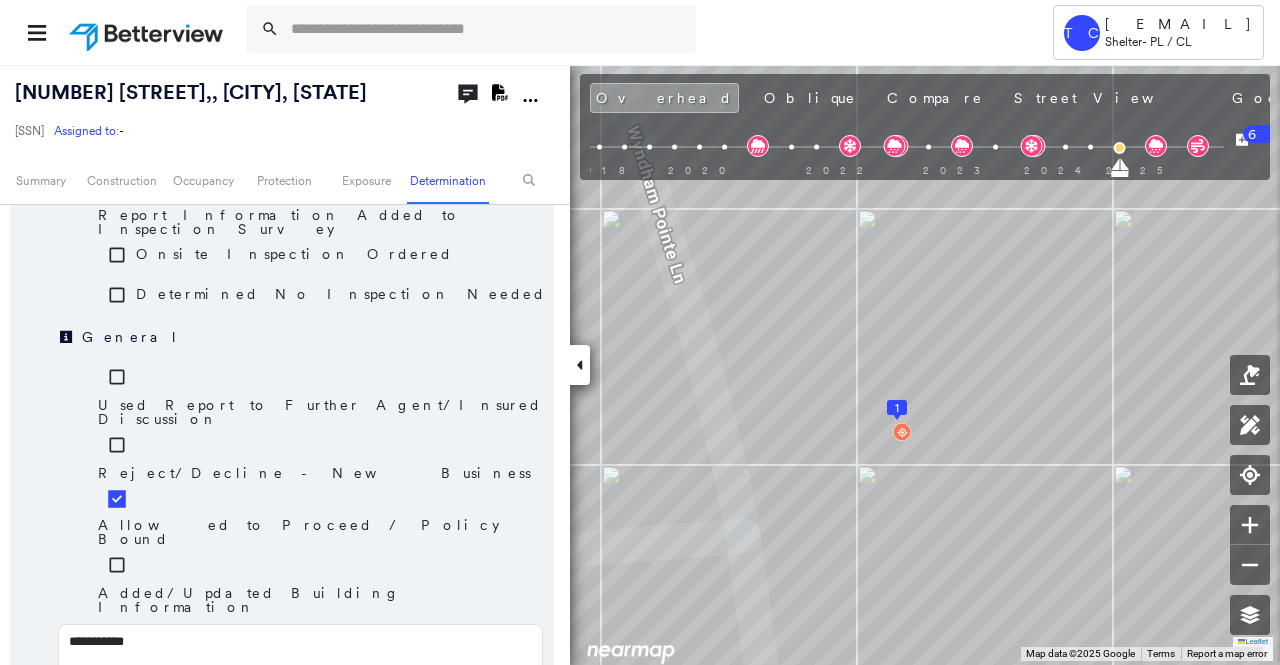 type on "**********" 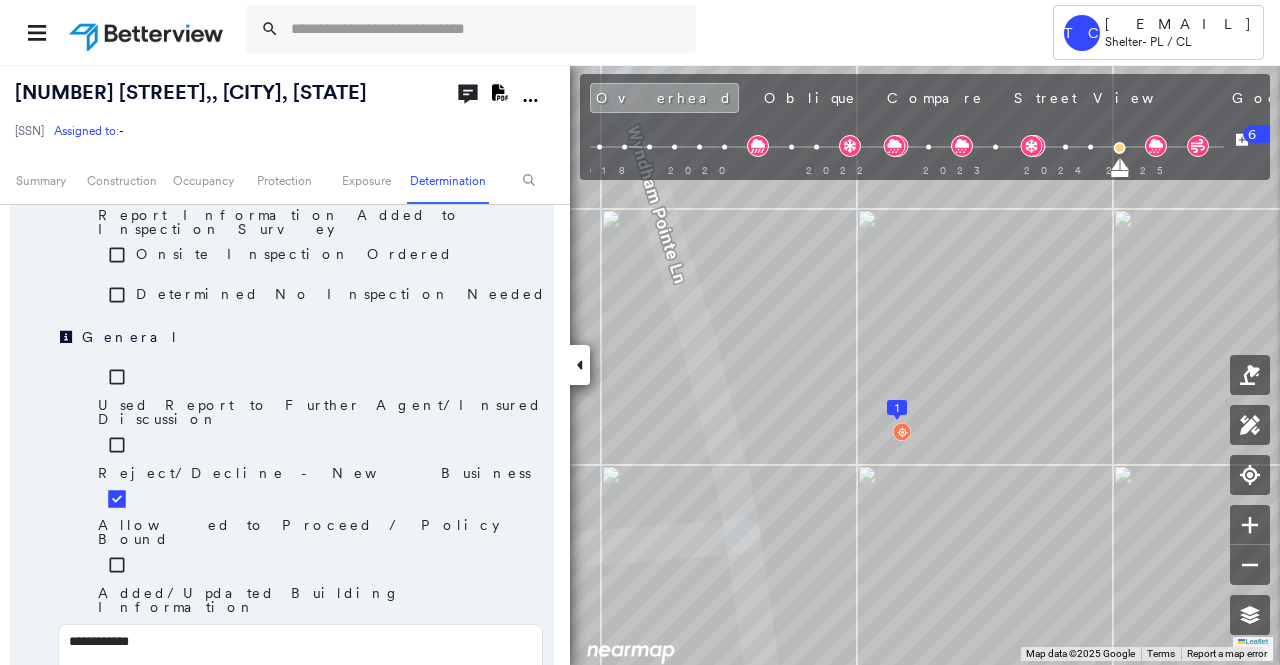 type on "**********" 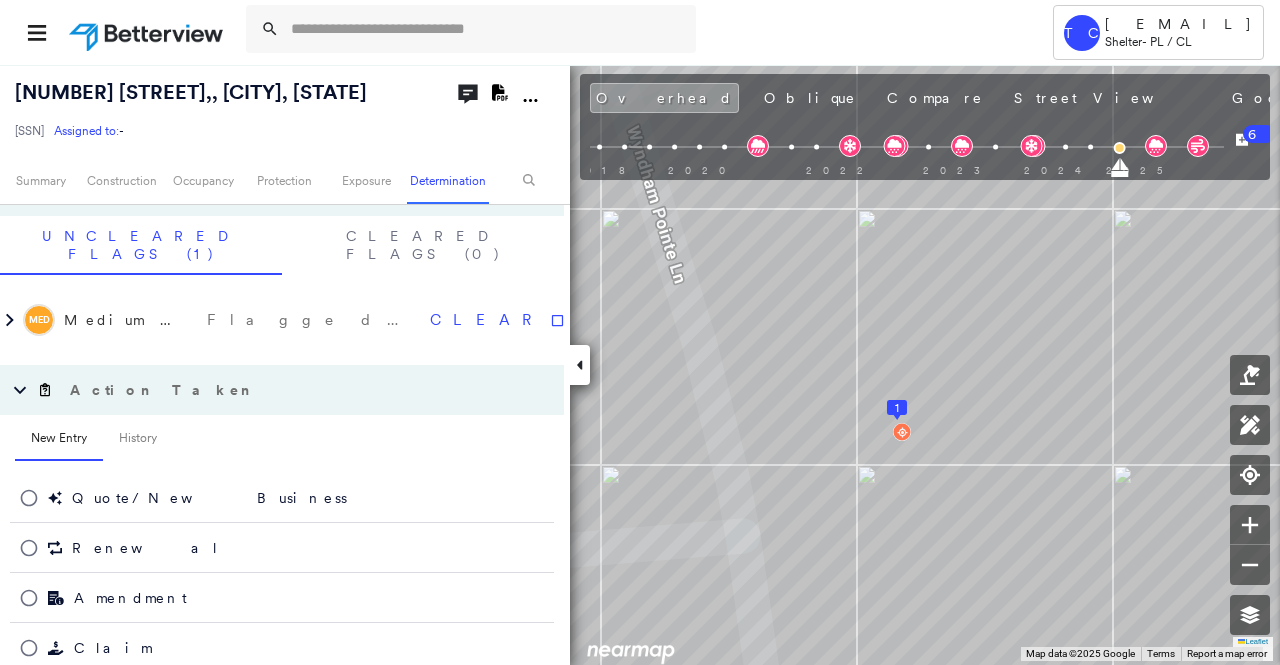 scroll, scrollTop: 1256, scrollLeft: 0, axis: vertical 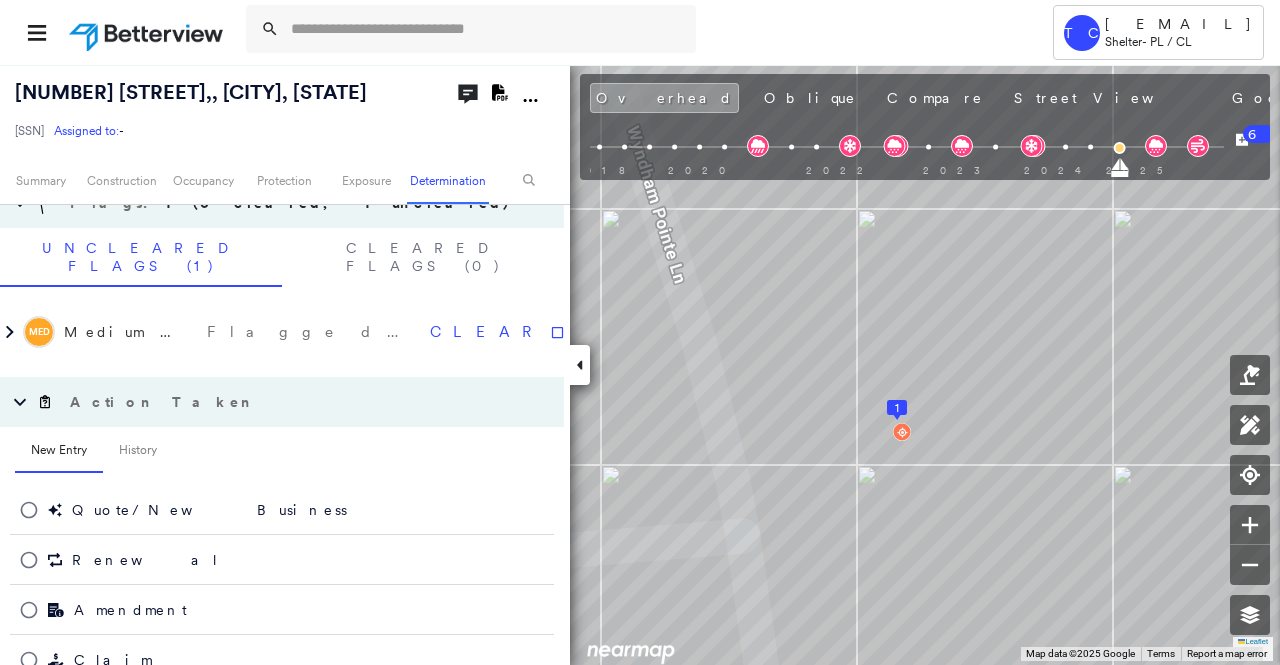 click on "New Entry History" at bounding box center (289, 451) 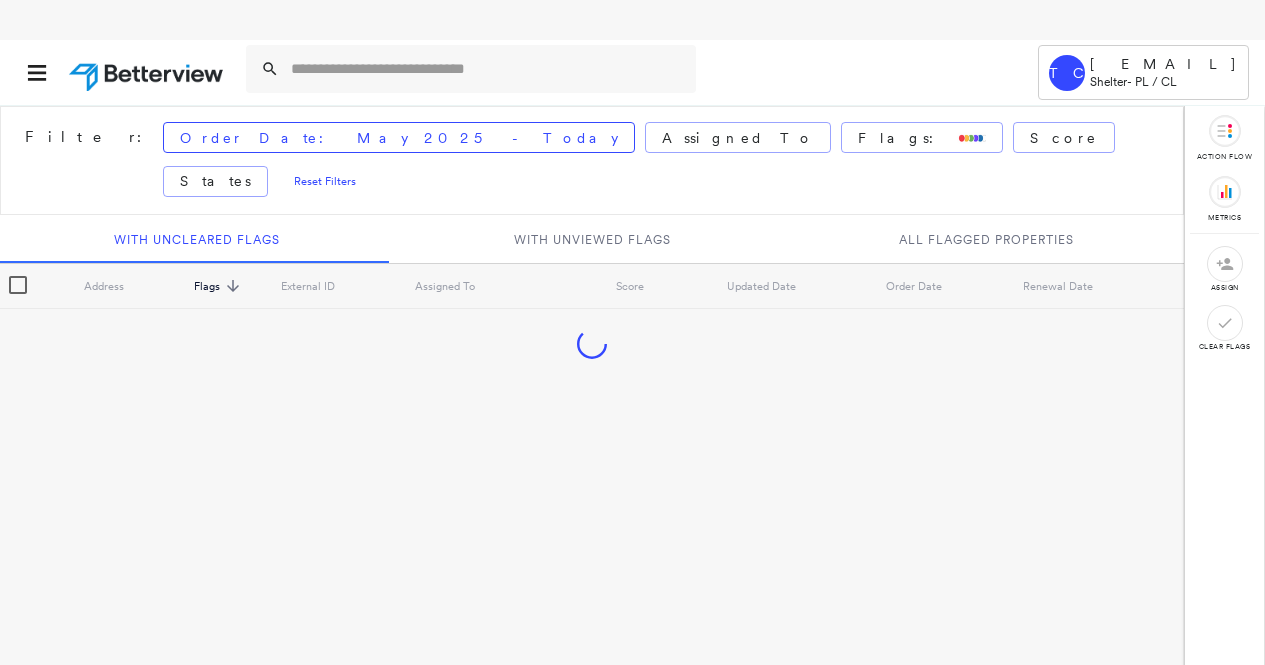 scroll, scrollTop: 0, scrollLeft: 0, axis: both 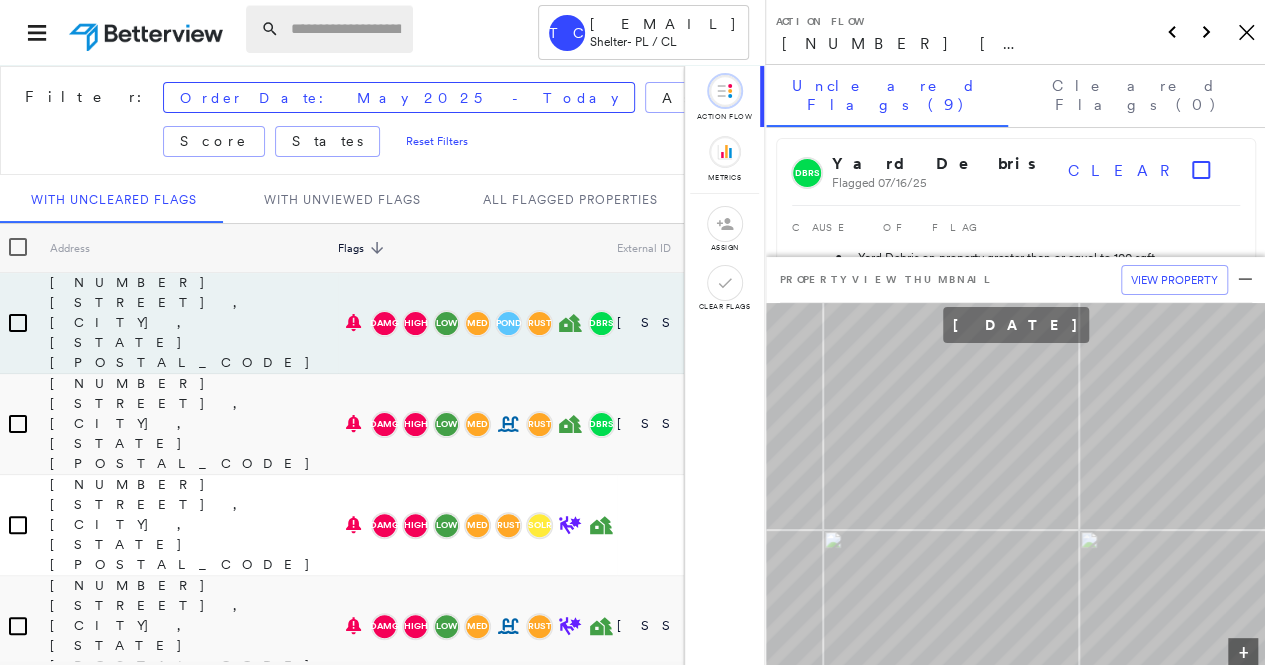 paste on "**********" 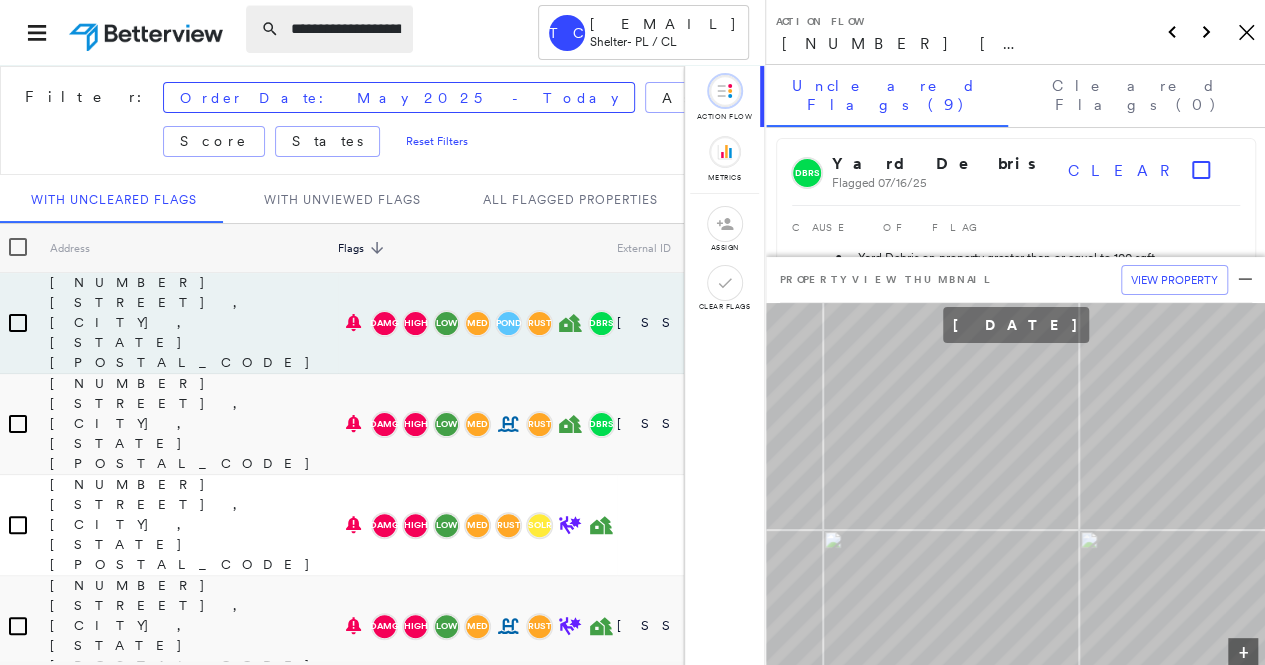 scroll, scrollTop: 0, scrollLeft: 864, axis: horizontal 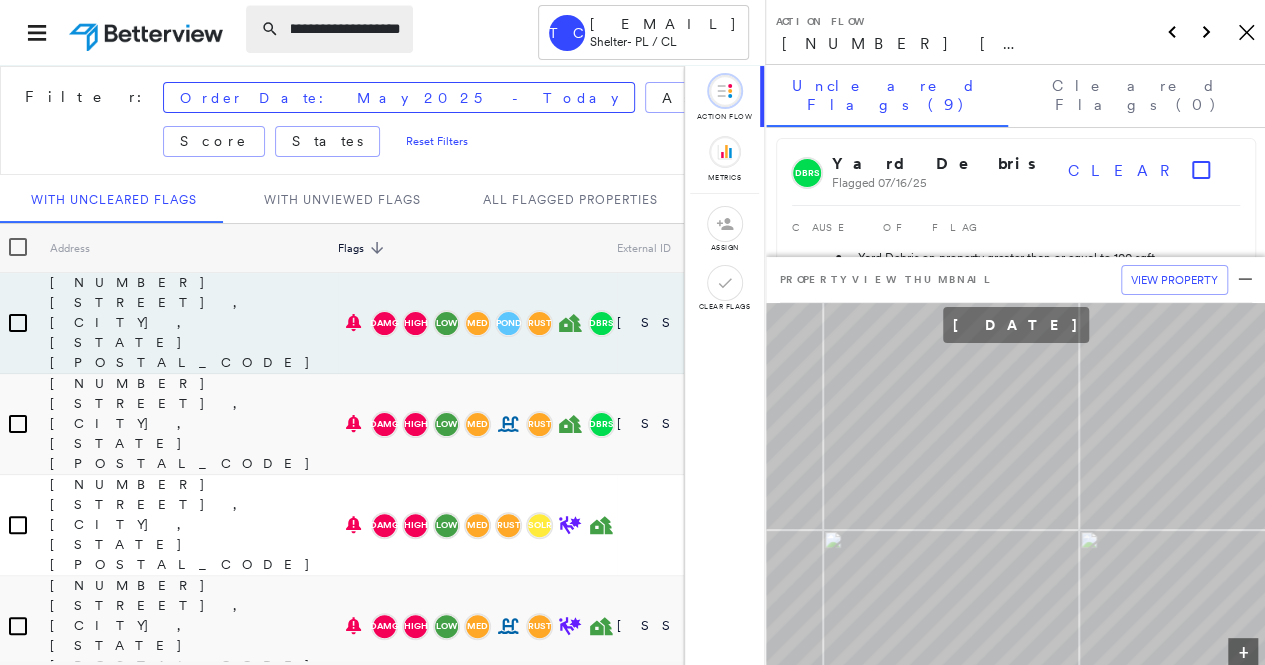 click on "**********" at bounding box center (346, 29) 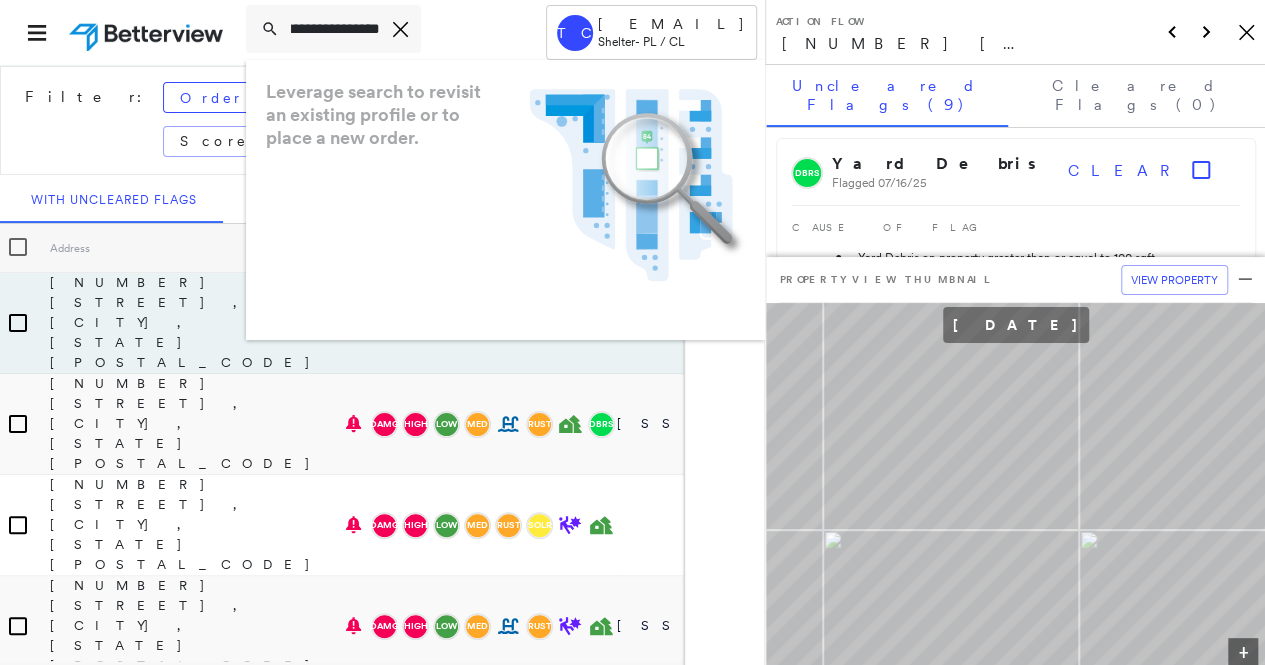 scroll, scrollTop: 0, scrollLeft: 0, axis: both 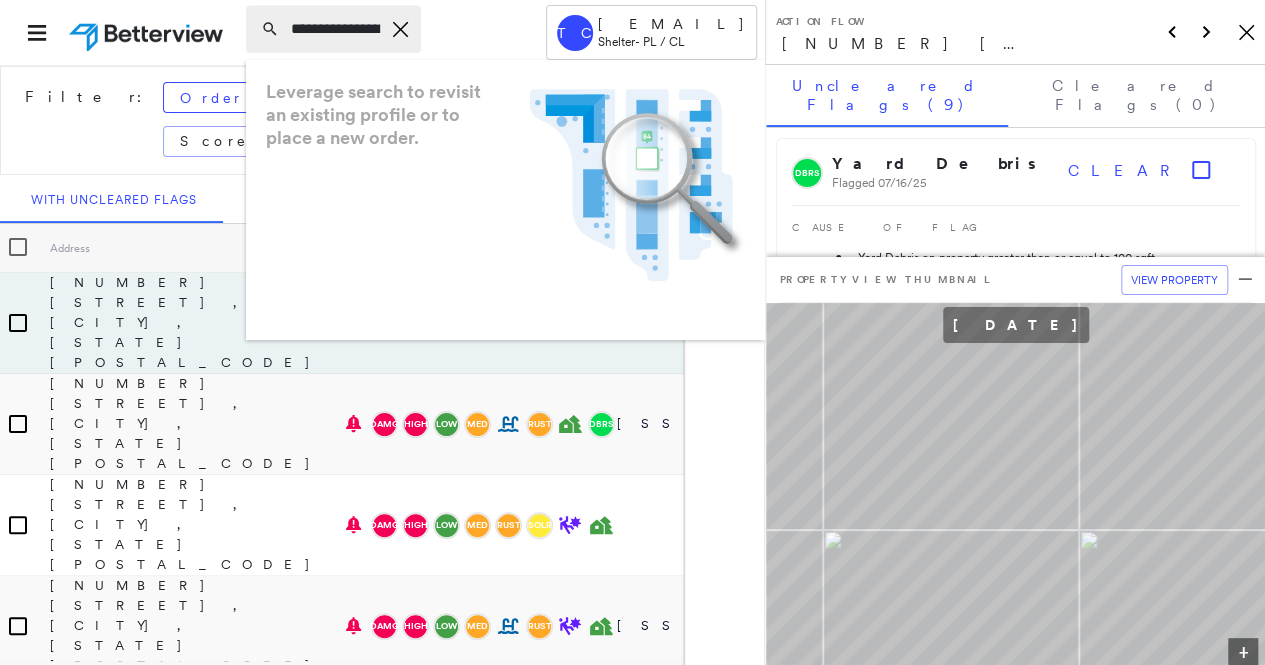 click on "**********" at bounding box center [335, 29] 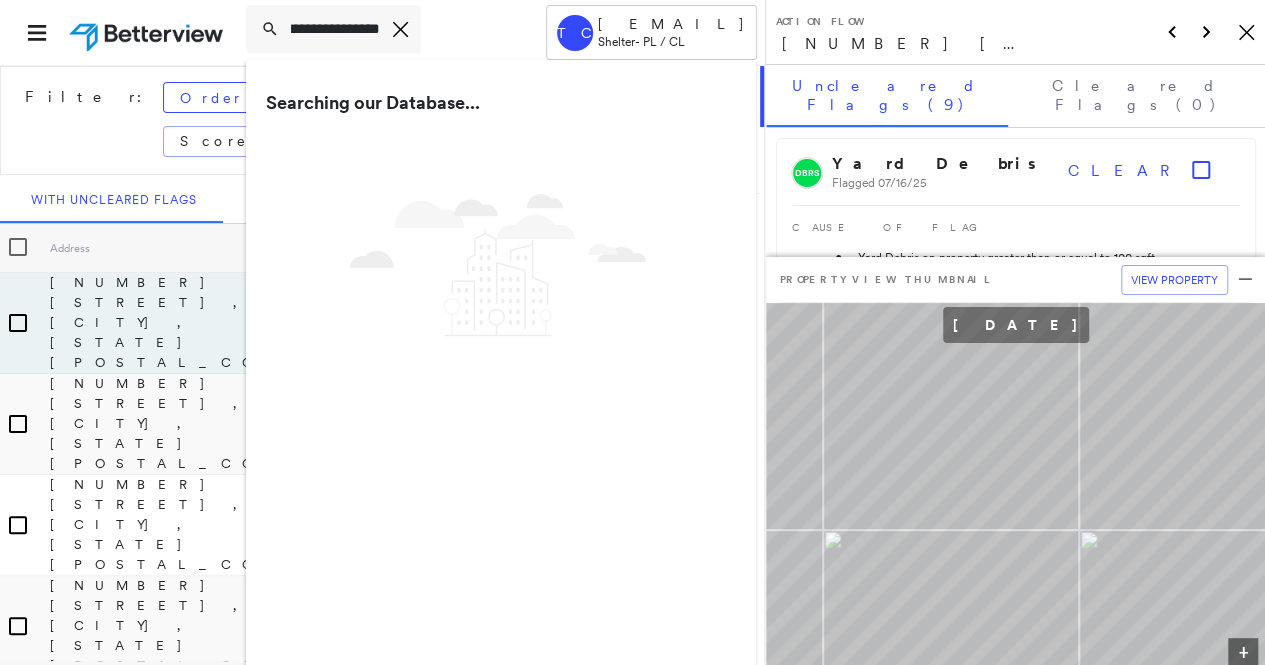 type on "**********" 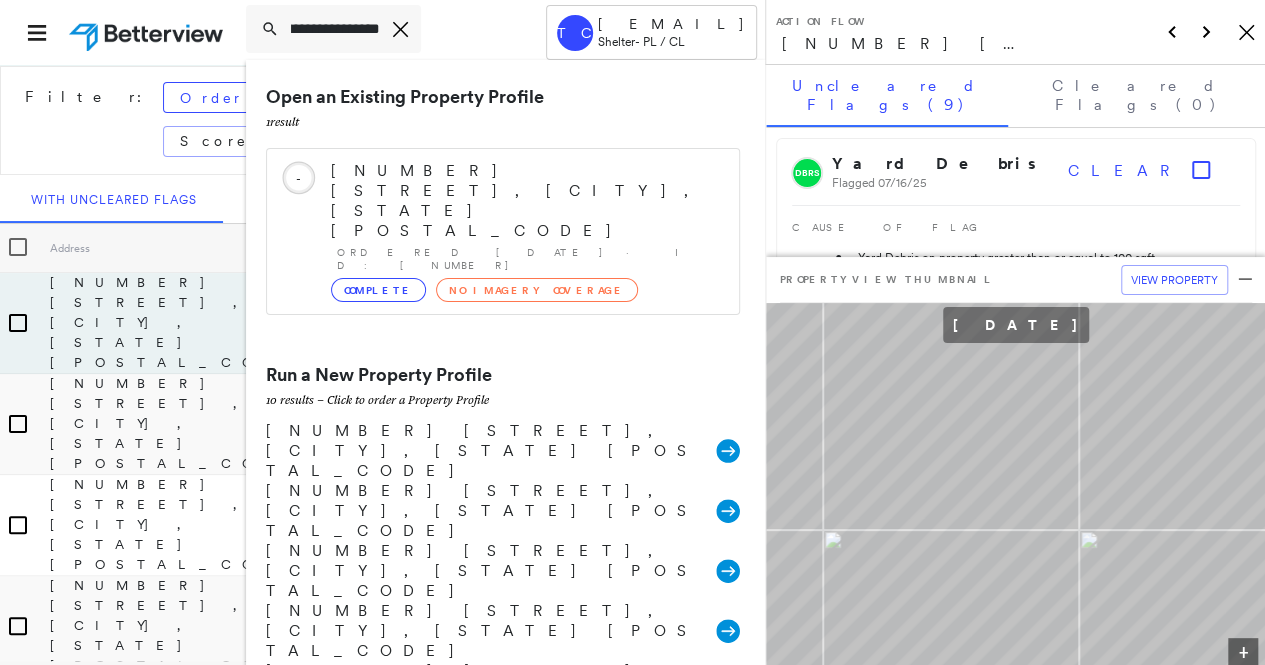 scroll, scrollTop: 0, scrollLeft: 0, axis: both 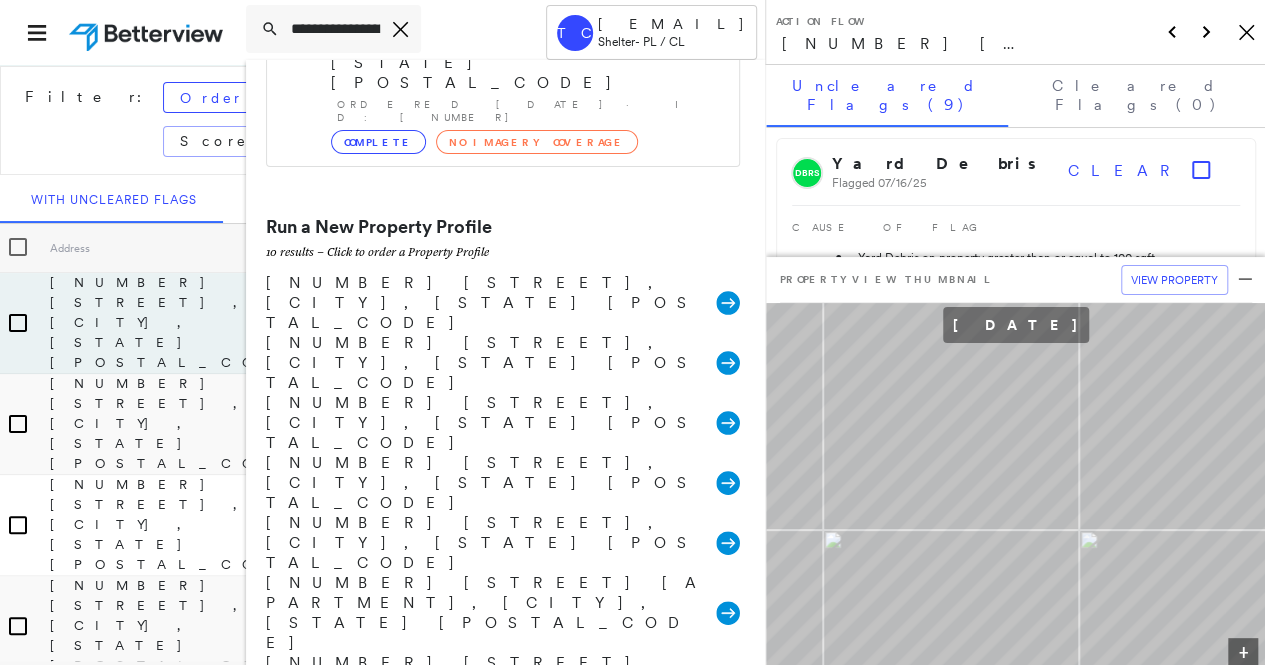 click 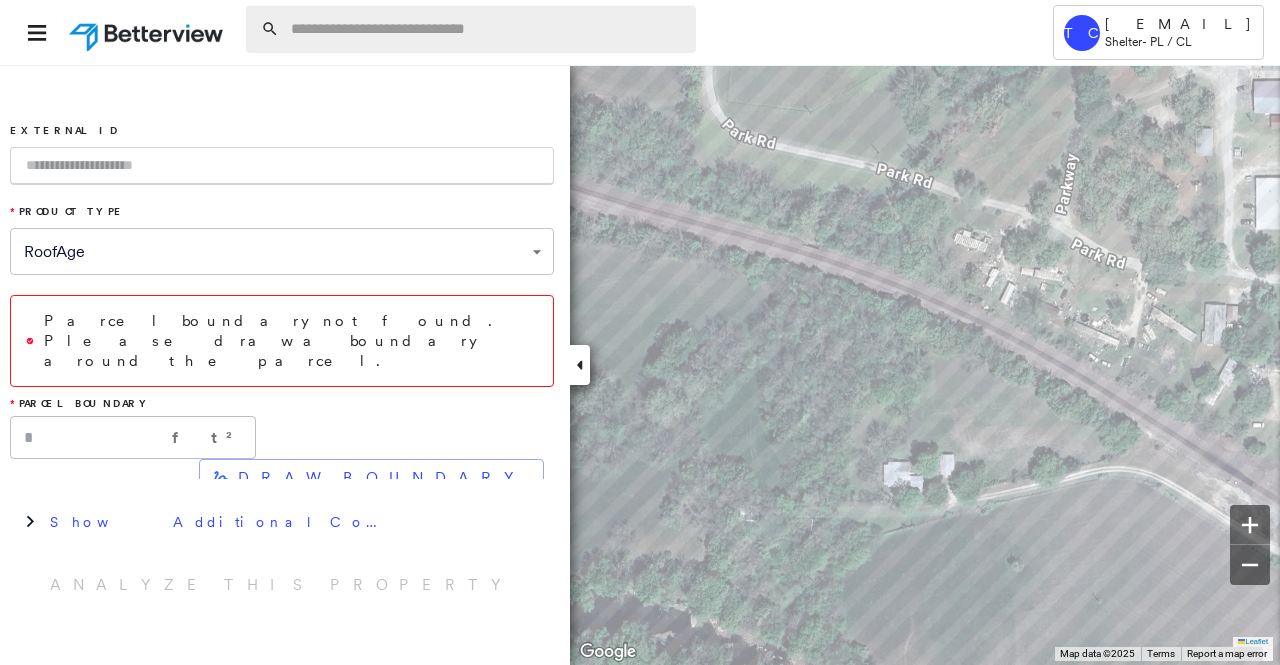 paste on "**********" 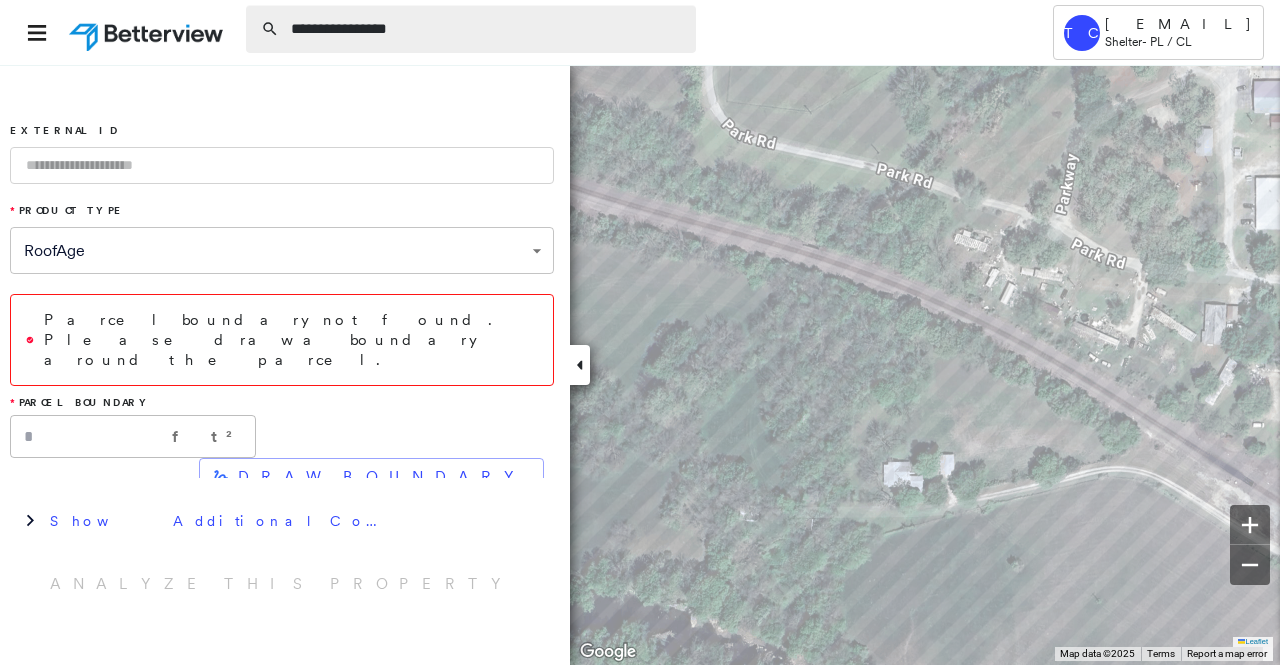 click on "**********" at bounding box center [487, 29] 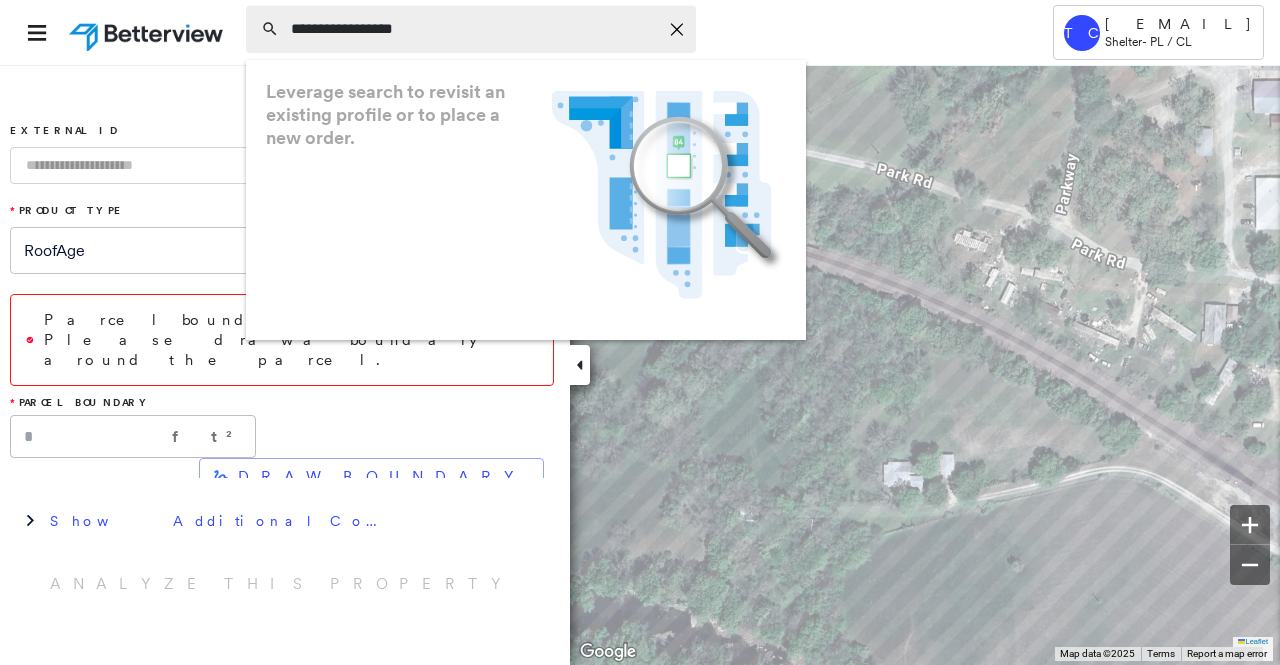 paste on "*" 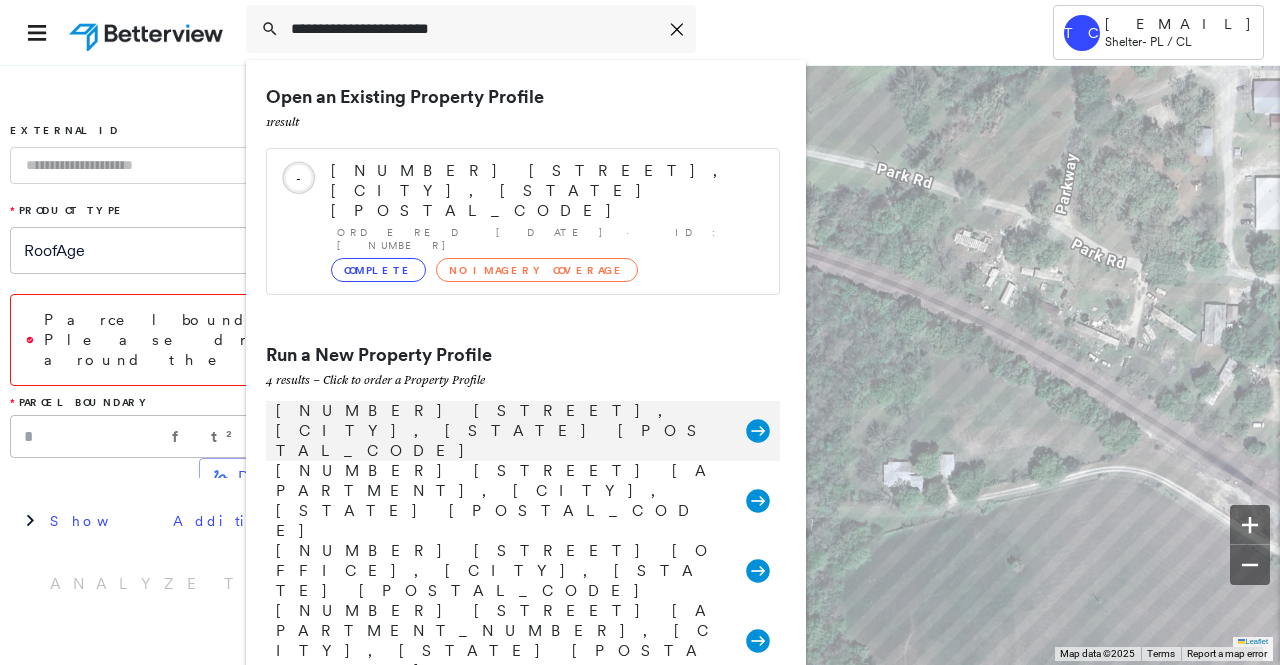 type on "**********" 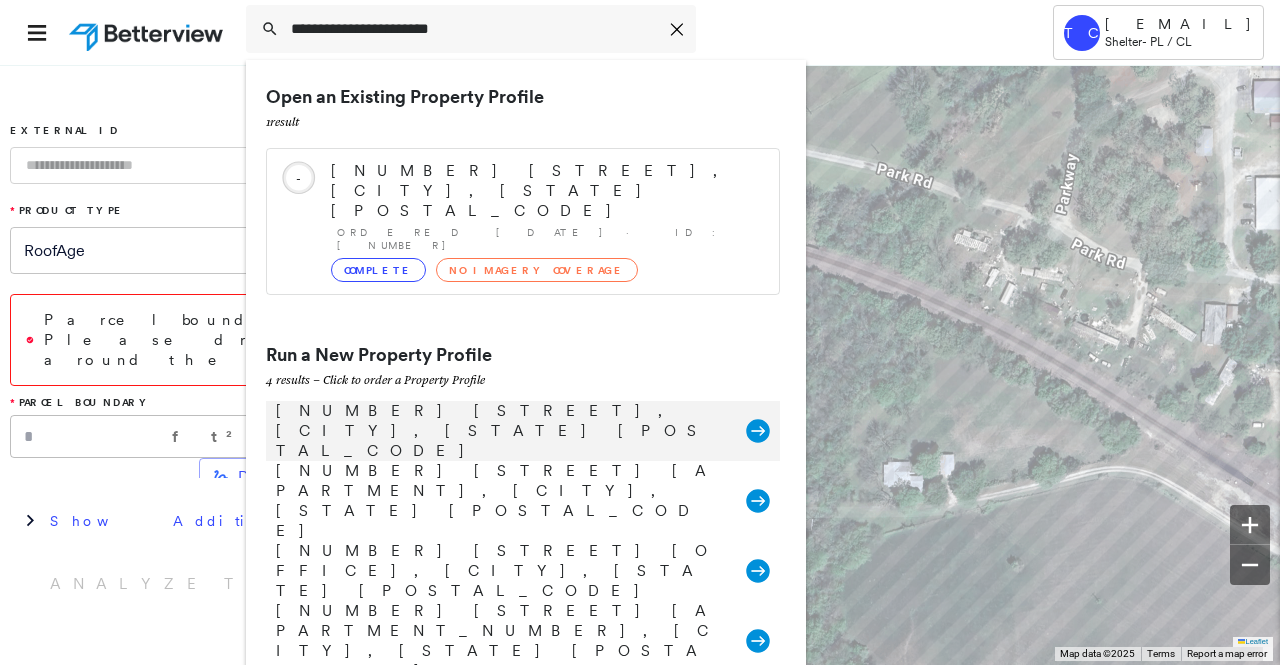 click 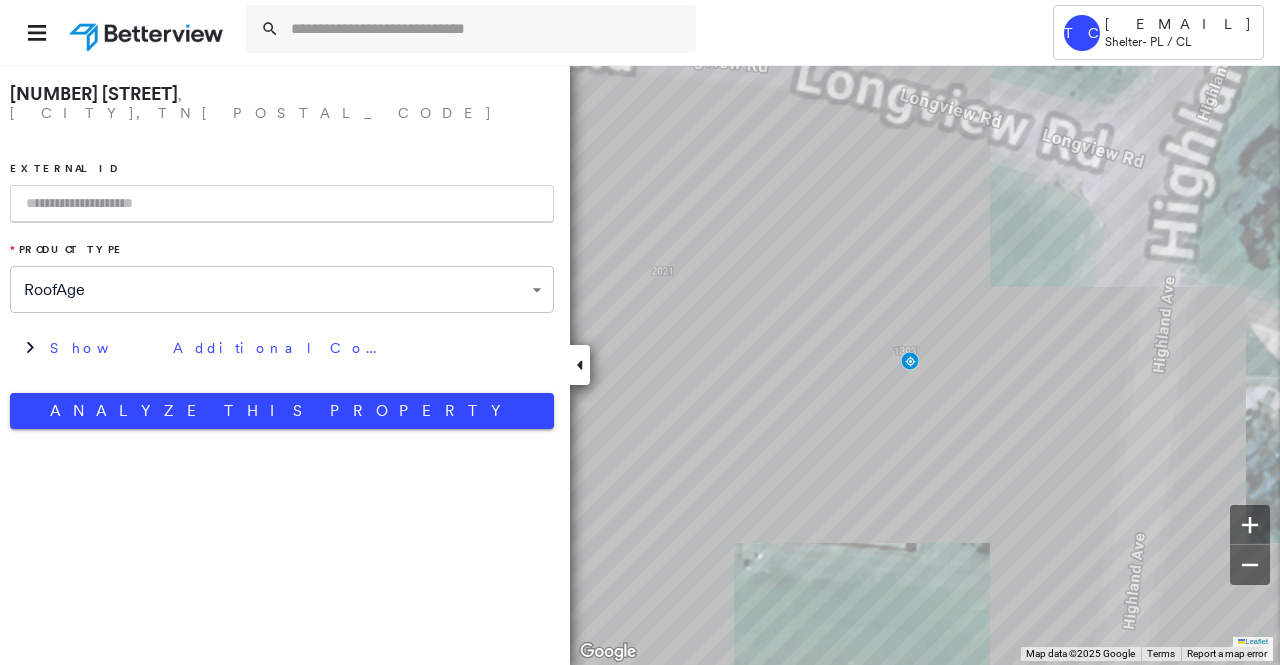 paste on "**********" 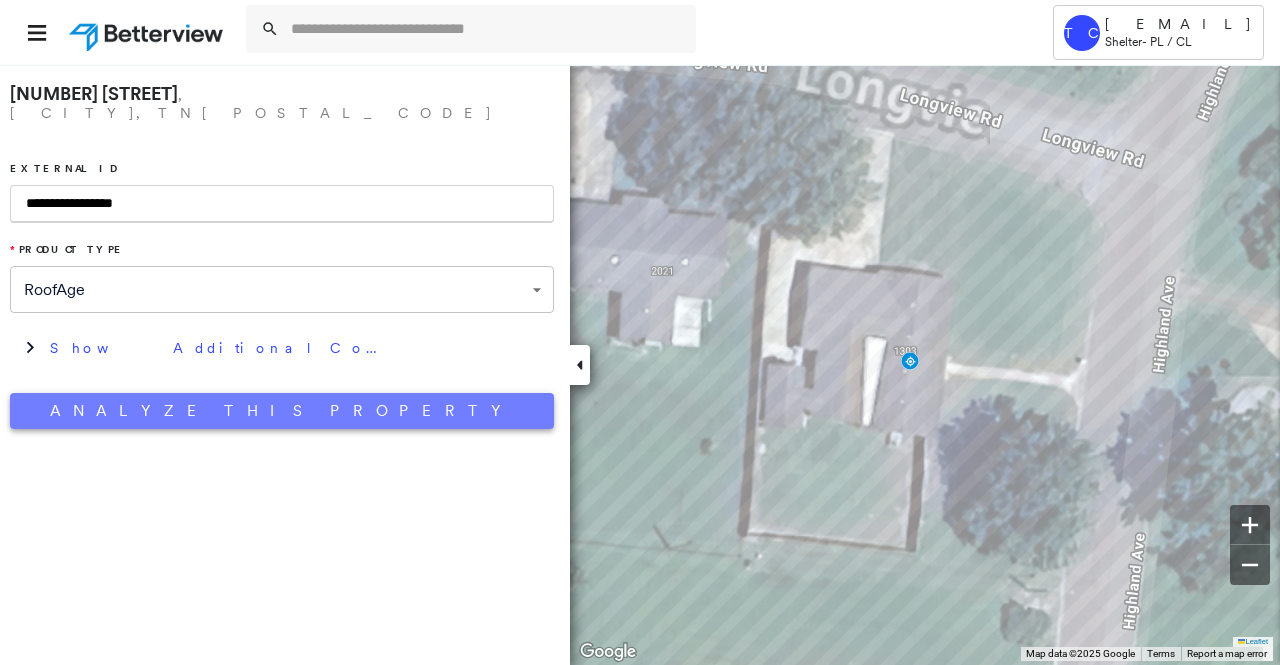 type on "**********" 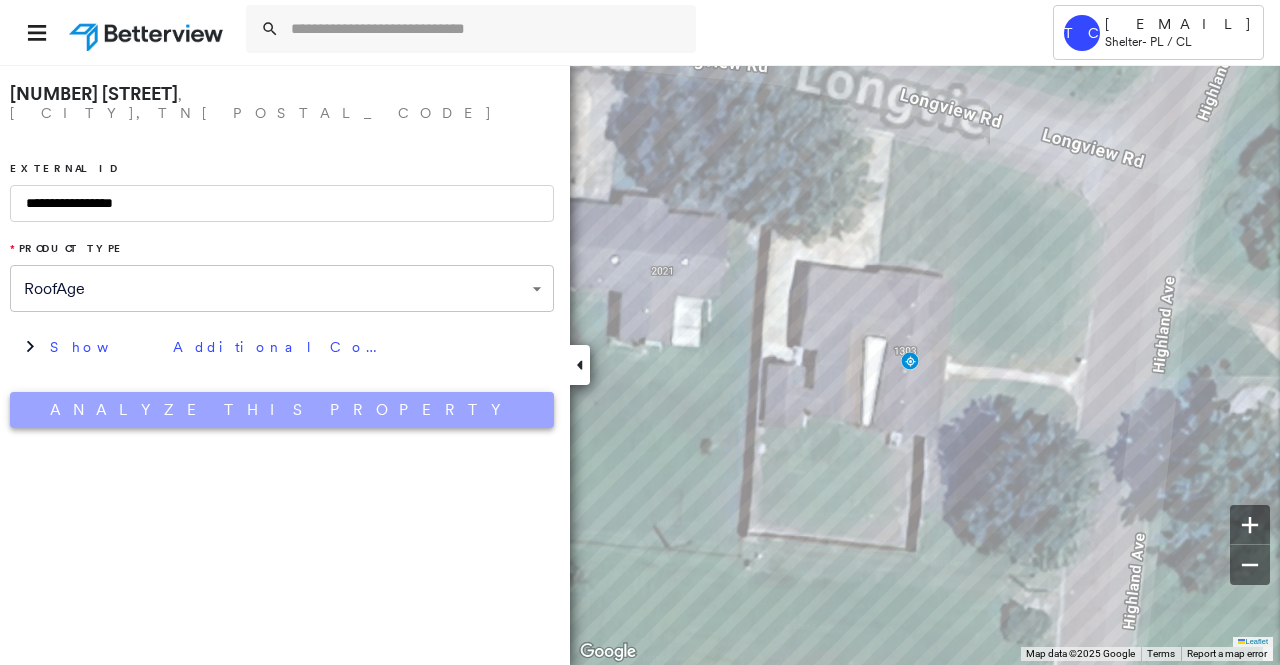 click on "Analyze This Property" at bounding box center (282, 410) 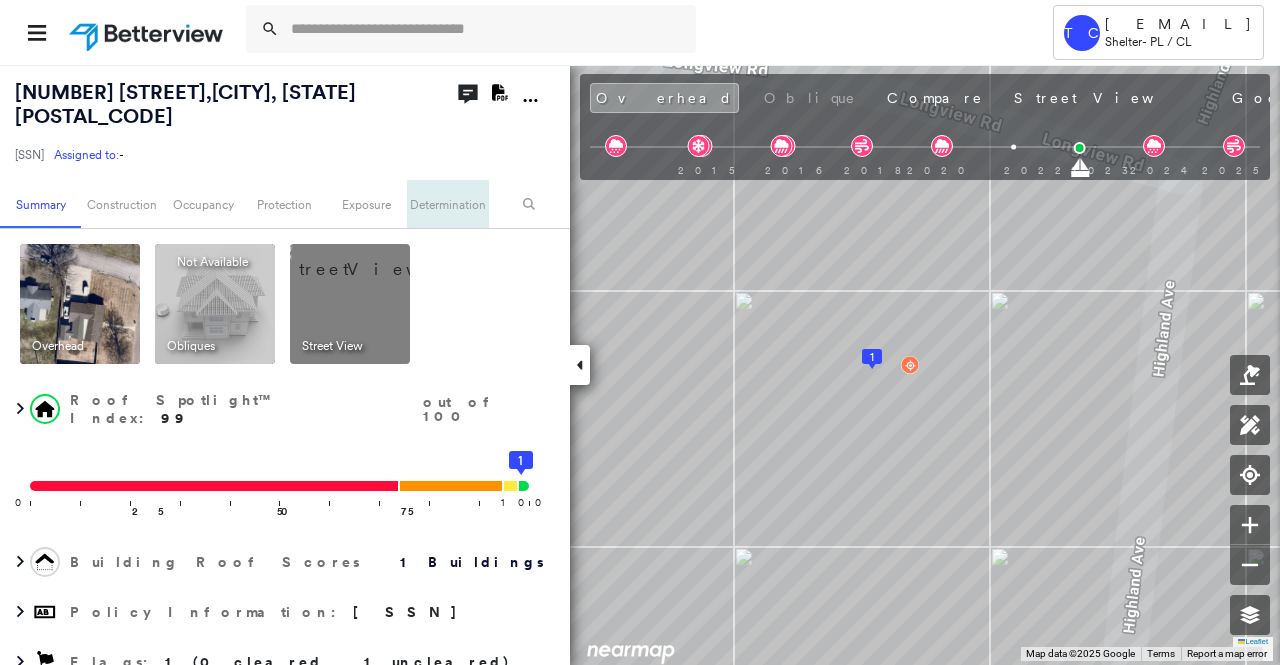 click on "Determination" at bounding box center (447, 204) 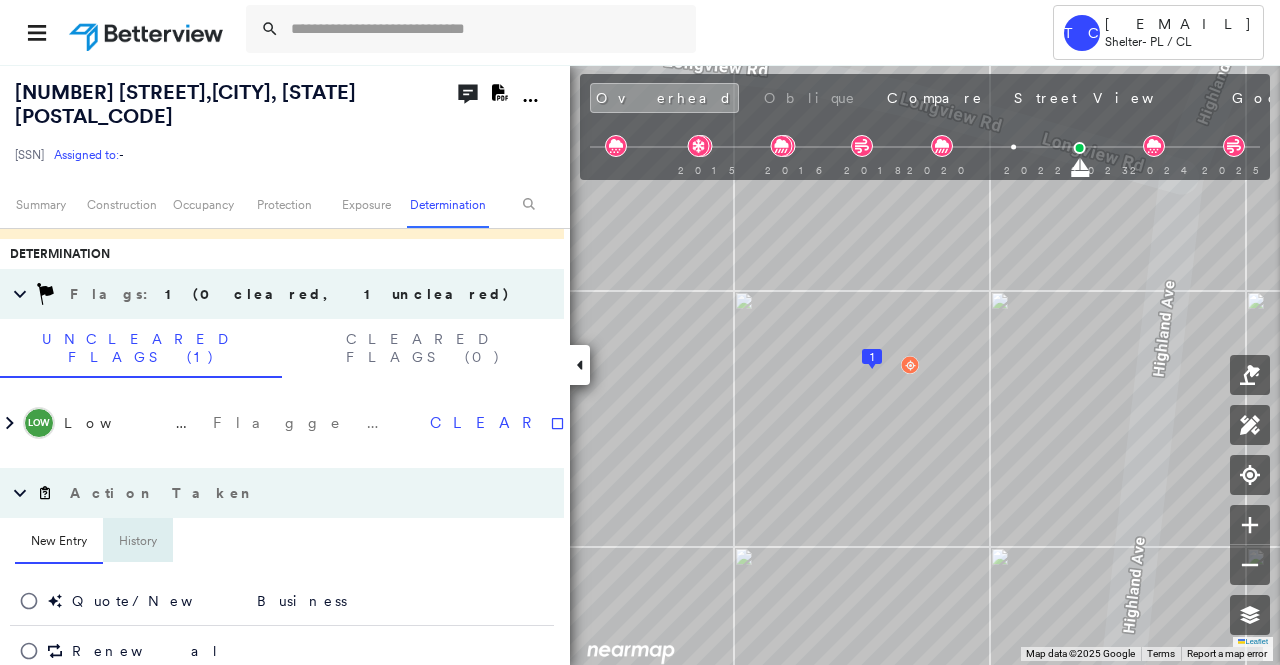 scroll, scrollTop: 1254, scrollLeft: 0, axis: vertical 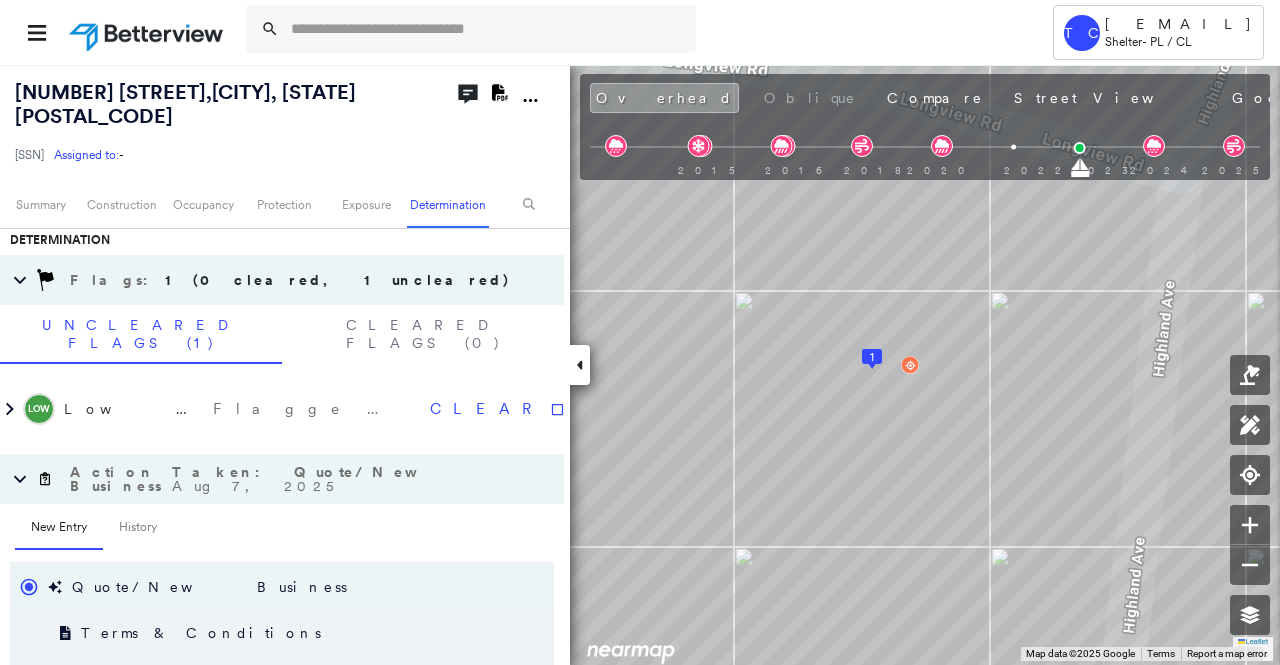 click on "New Entry History Quote/New Business Terms & Conditions Added ACV Endorsement Added Cosmetic Endorsement Inspection/Loss Control Report Information Added to Inspection Survey Onsite Inspection Ordered Determined No Inspection Needed General Used Report to Further Agent/Insured Discussion Reject/Decline - New Business Allowed to Proceed / Policy Bound Added/Updated Building Information Save Renewal Terms & Conditions Added Cosmetic Endorsement Deductible Change Premium Adjusted Added ACV Endorsement Inspection/Loss Control Determined No Inspection Needed Report Information Added to Inspection Survey Onsite Inspection Ordered General Added/Updated Building Information Non-renewal notice sent No action taken Updated policy information Used Report to Further Agent/Insured Discussion Save Amendment Terms & Conditions Deductible Change Added ACV Endorsement Premium Adjusted General Used Report to Further Agent/Insured Discussion Added/Updated Building Information Updated policy information No action taken Save Save" at bounding box center (282, 1017) 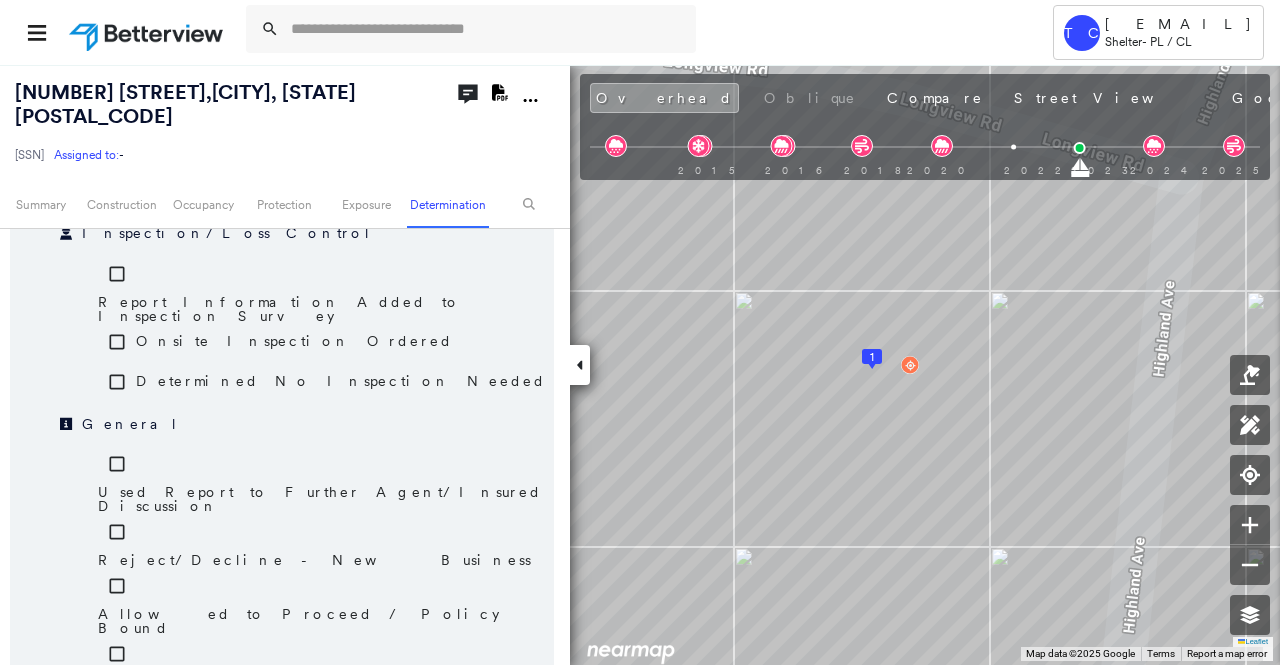 scroll, scrollTop: 1958, scrollLeft: 0, axis: vertical 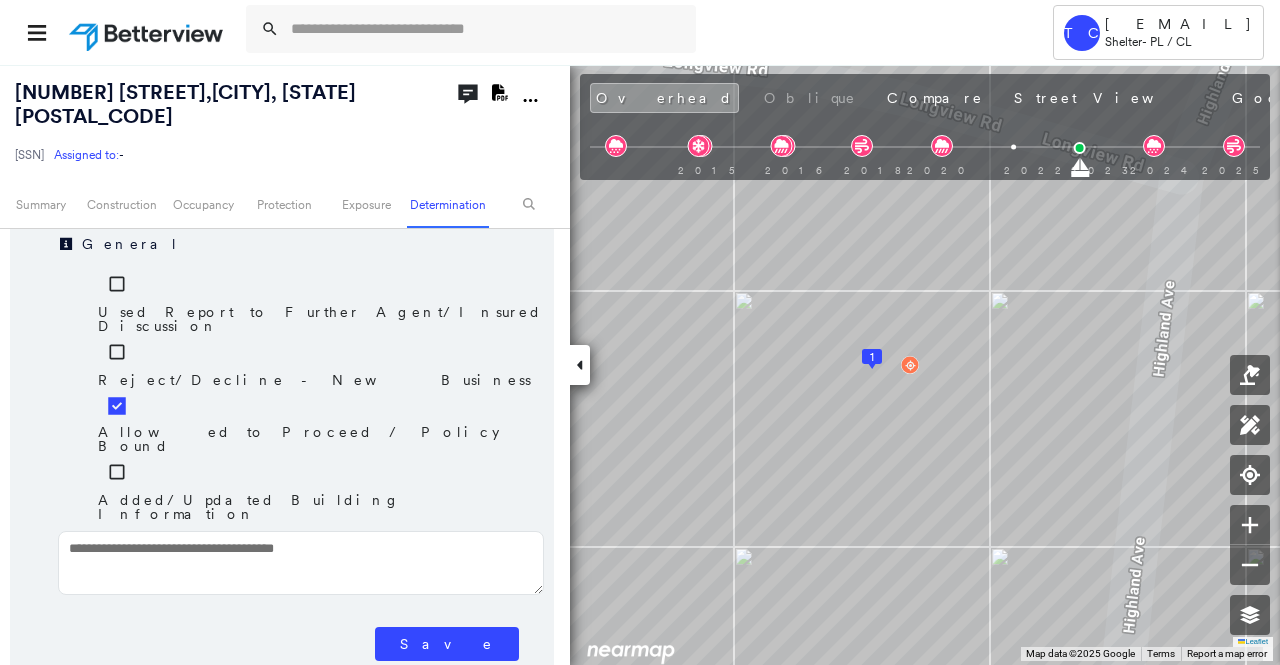 click on "Save" at bounding box center [447, 644] 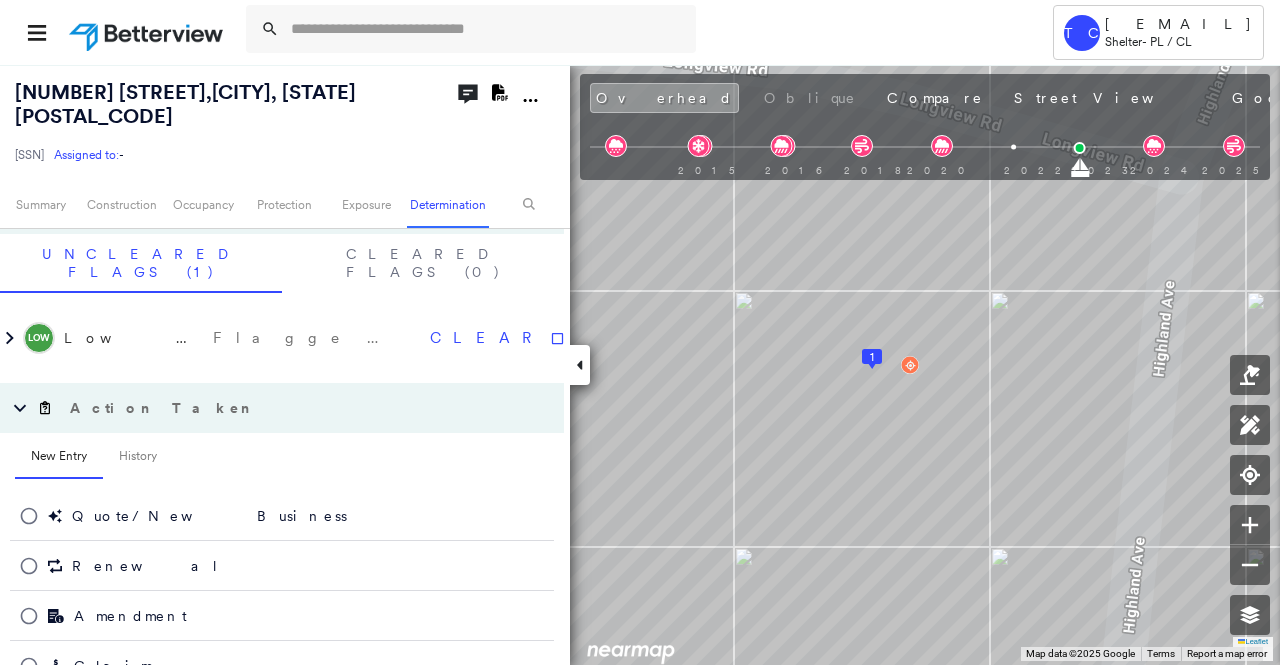 scroll, scrollTop: 1637, scrollLeft: 0, axis: vertical 